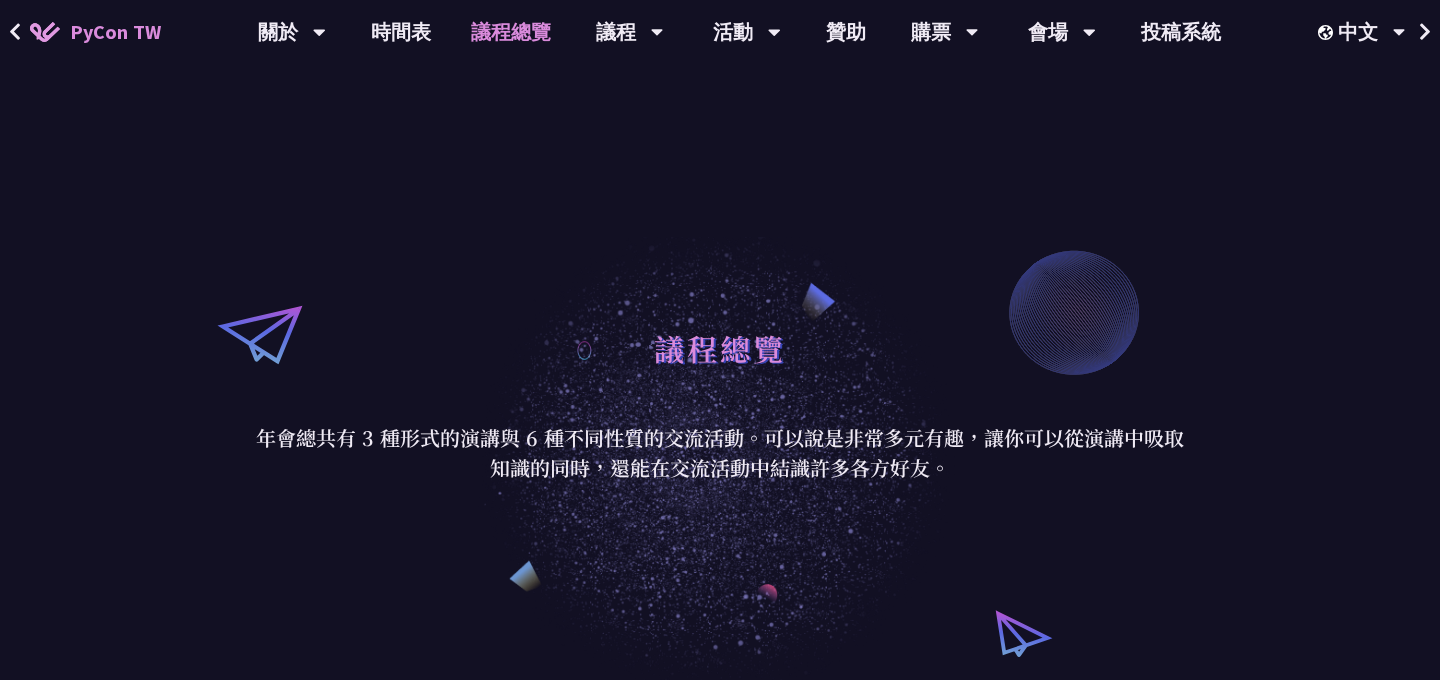 scroll, scrollTop: 0, scrollLeft: 0, axis: both 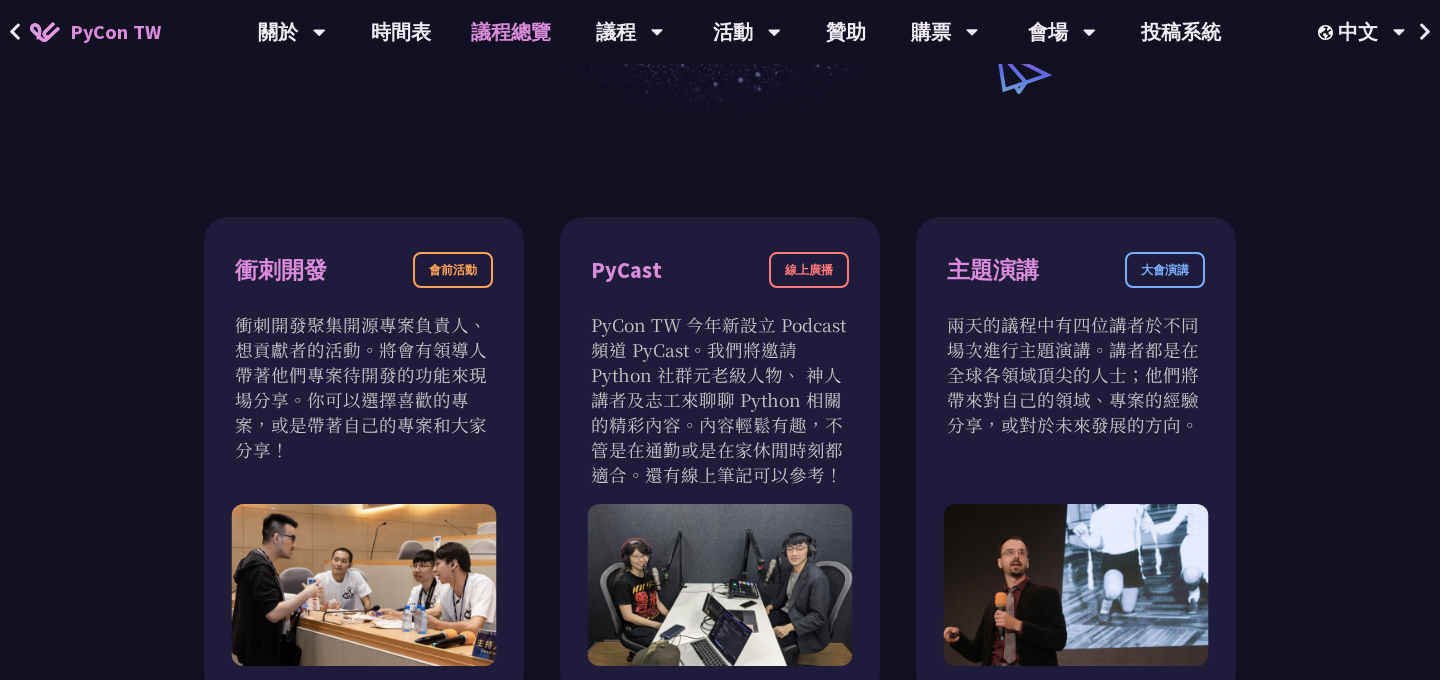 click on "議程總覽" at bounding box center (511, 32) 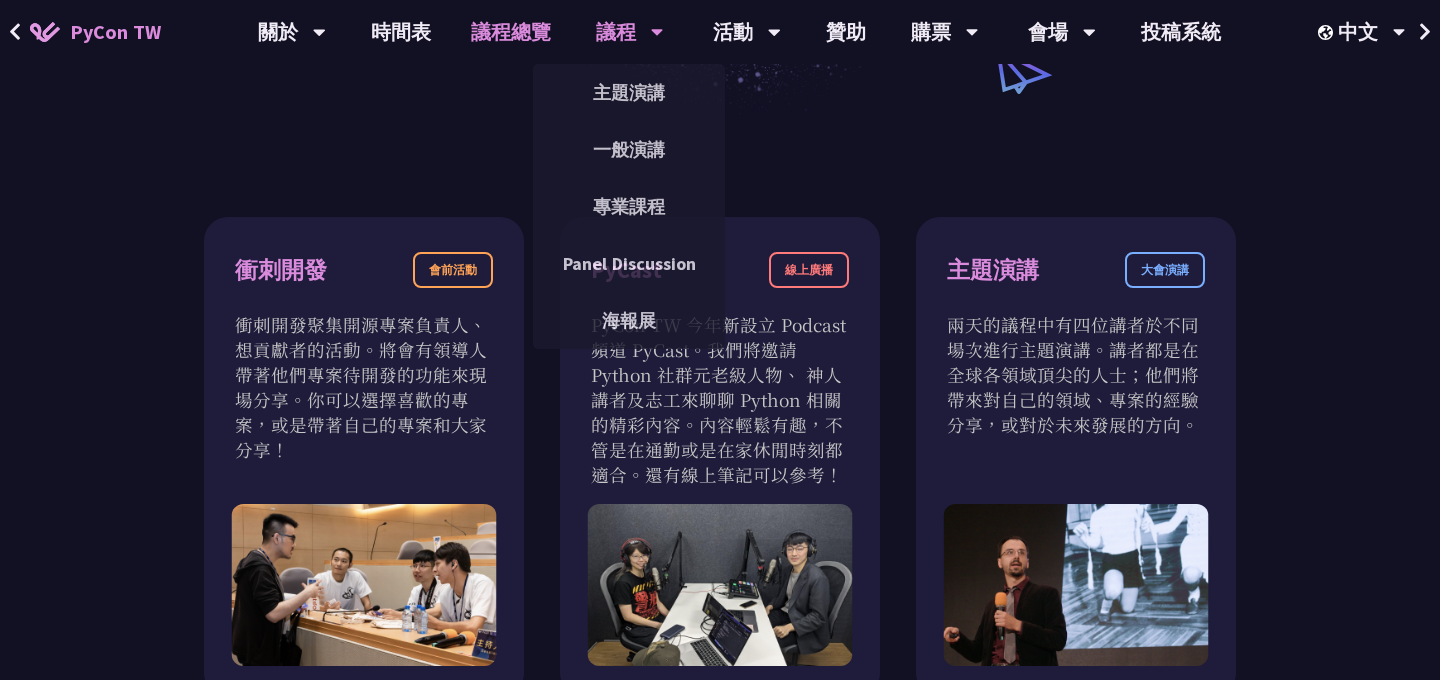 click on "議程" at bounding box center (292, 32) 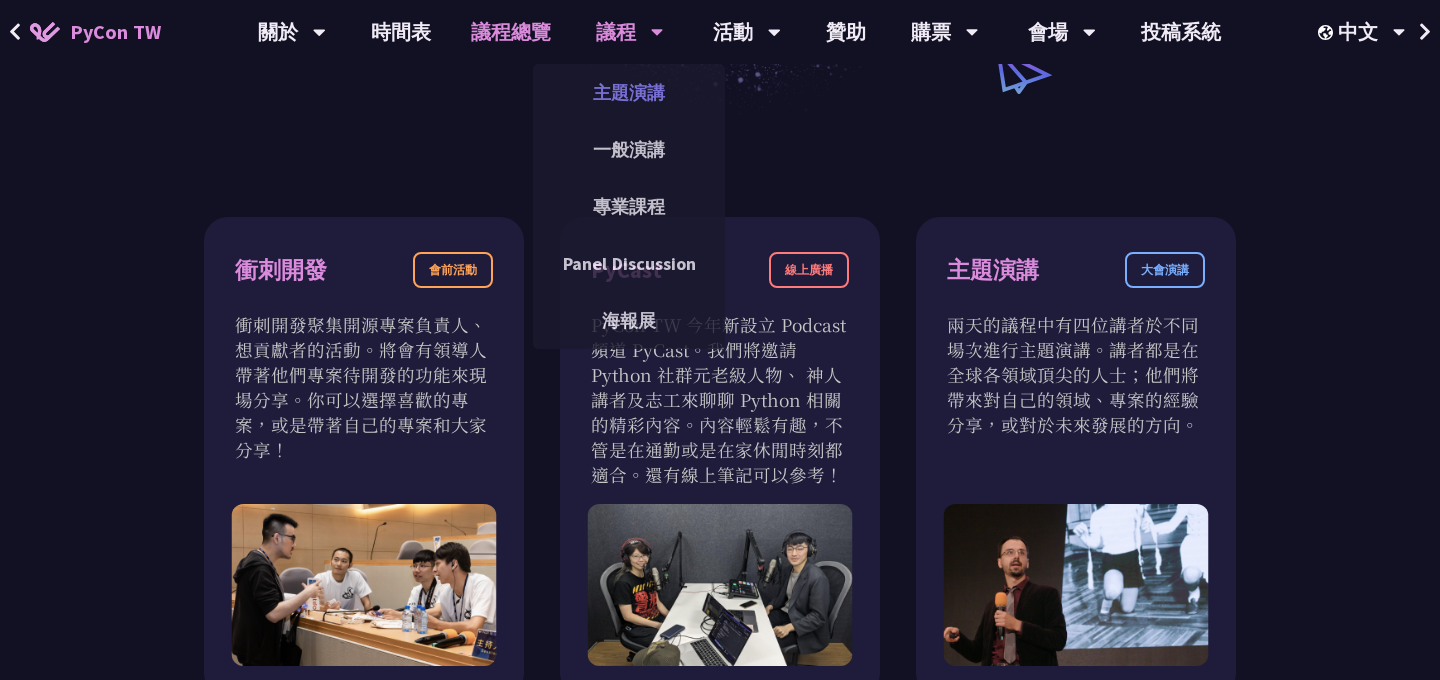 click on "主題演講" at bounding box center [629, 92] 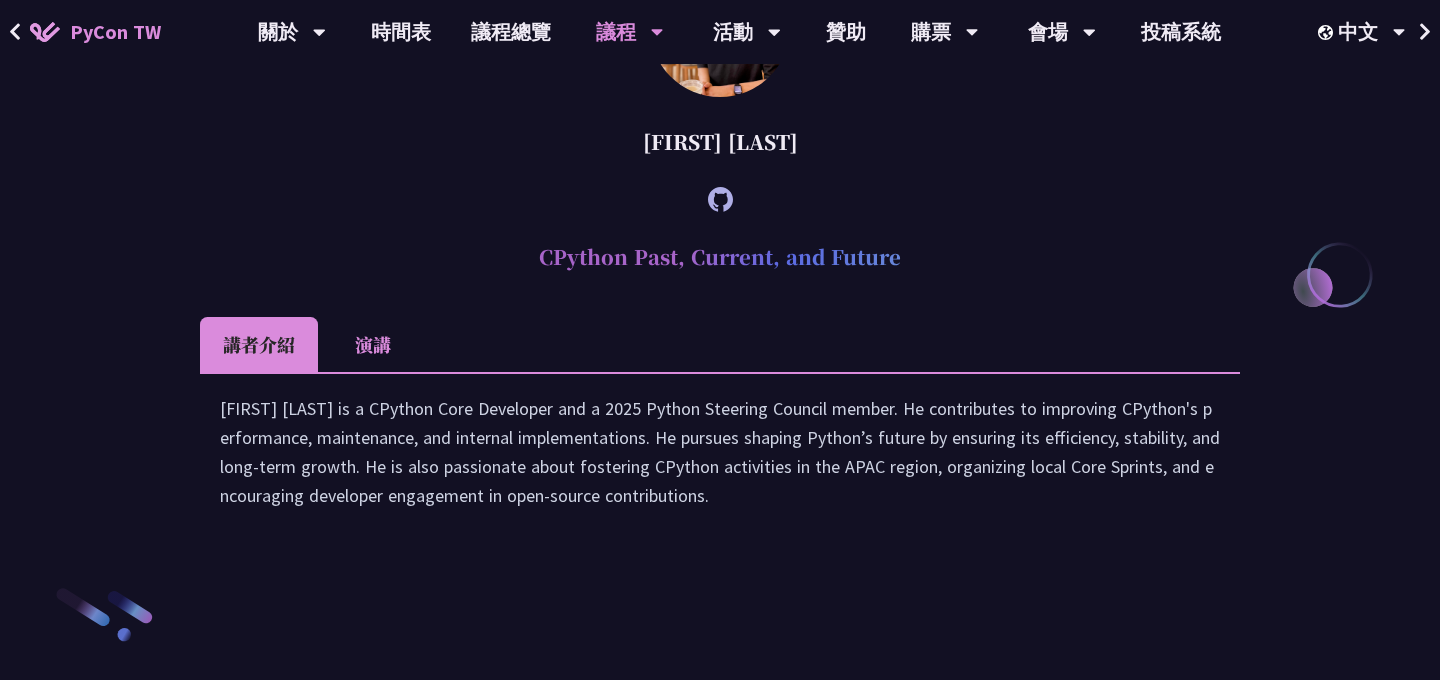 scroll, scrollTop: 2800, scrollLeft: 0, axis: vertical 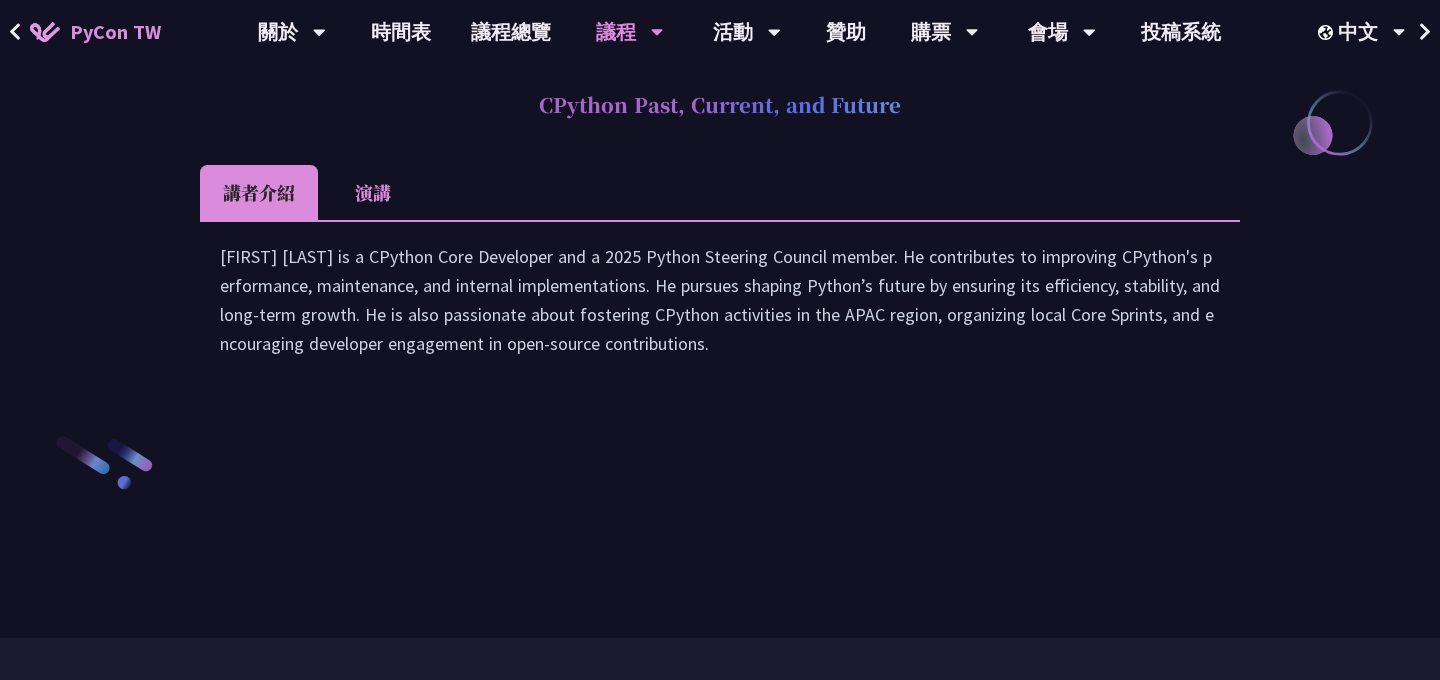 click on "演講" at bounding box center (373, 192) 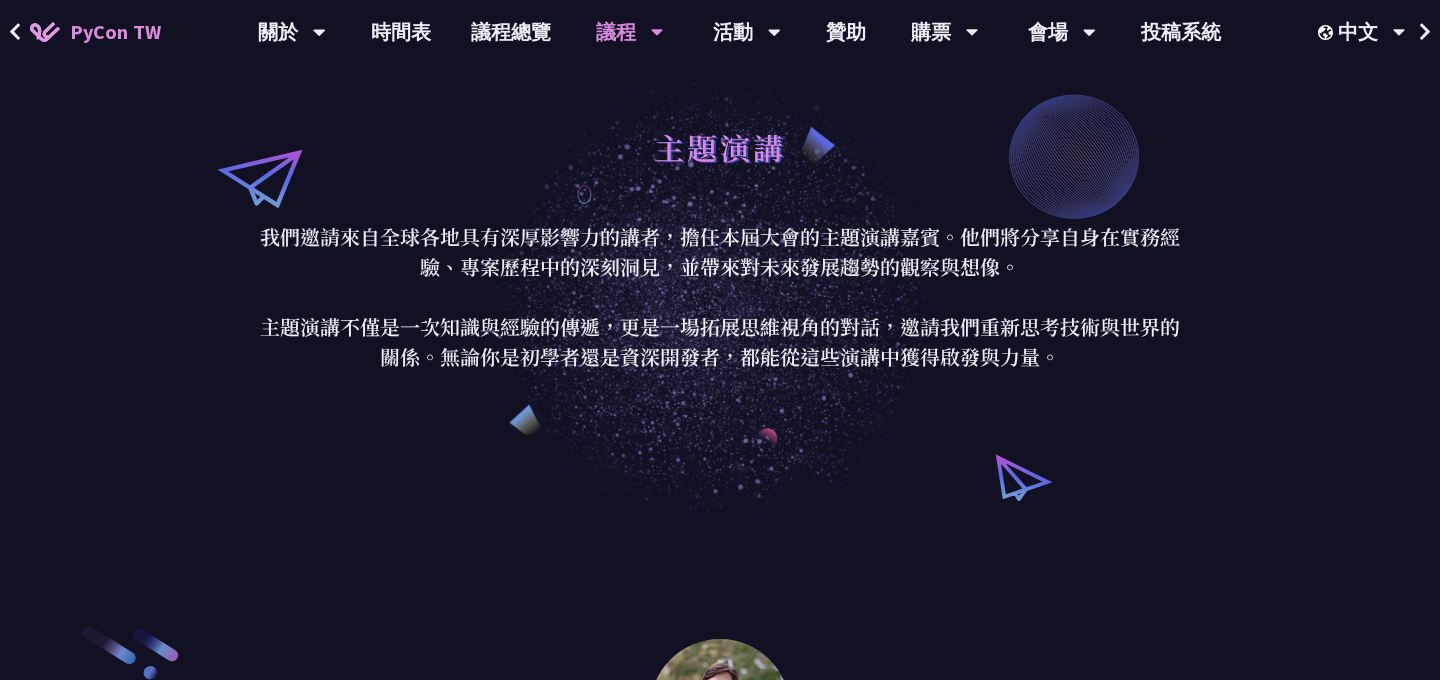scroll, scrollTop: 0, scrollLeft: 0, axis: both 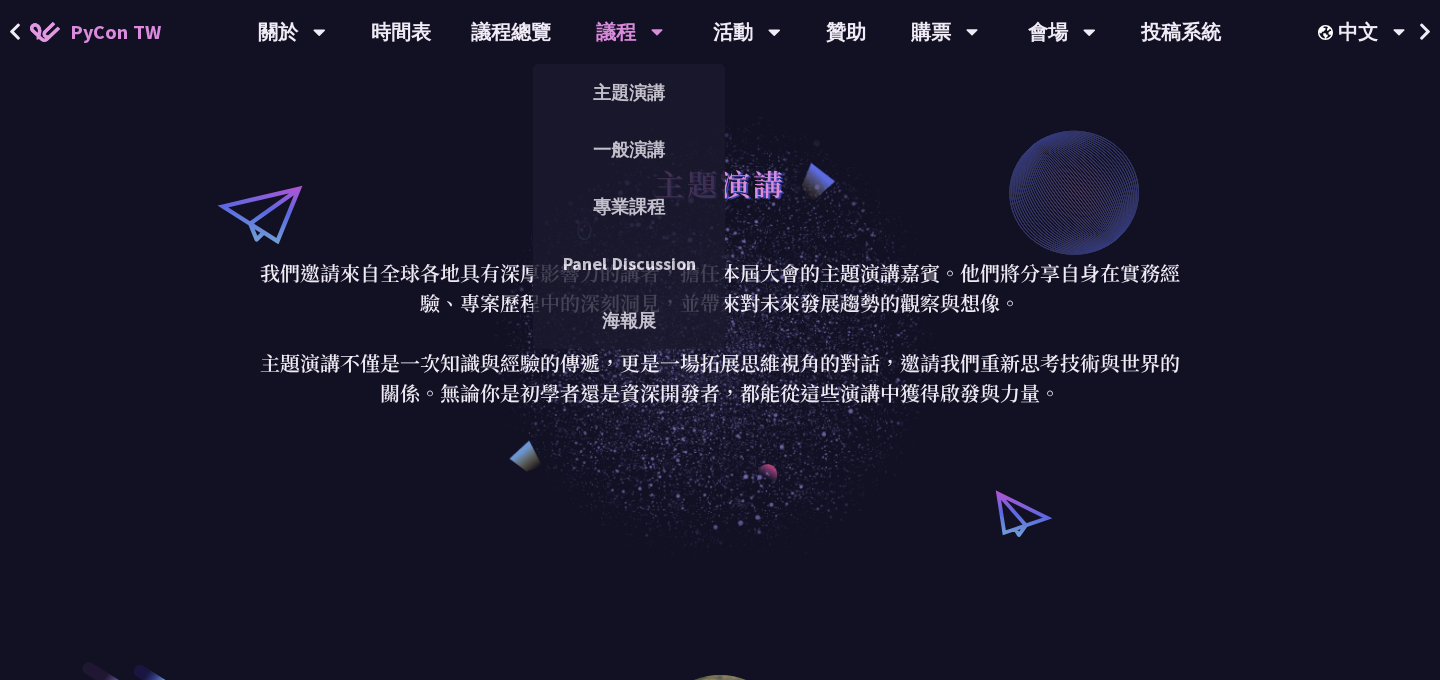 click on "議程" at bounding box center (630, 32) 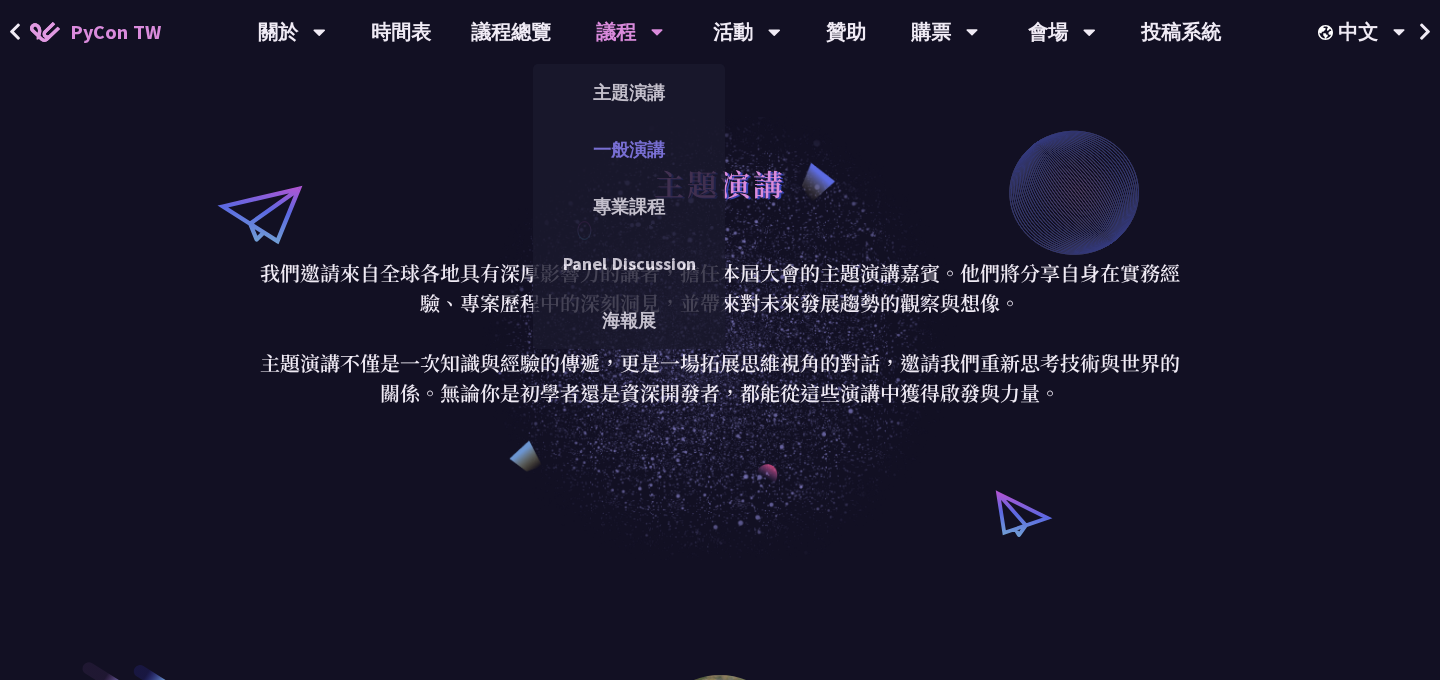 click on "一般演講" at bounding box center [629, 149] 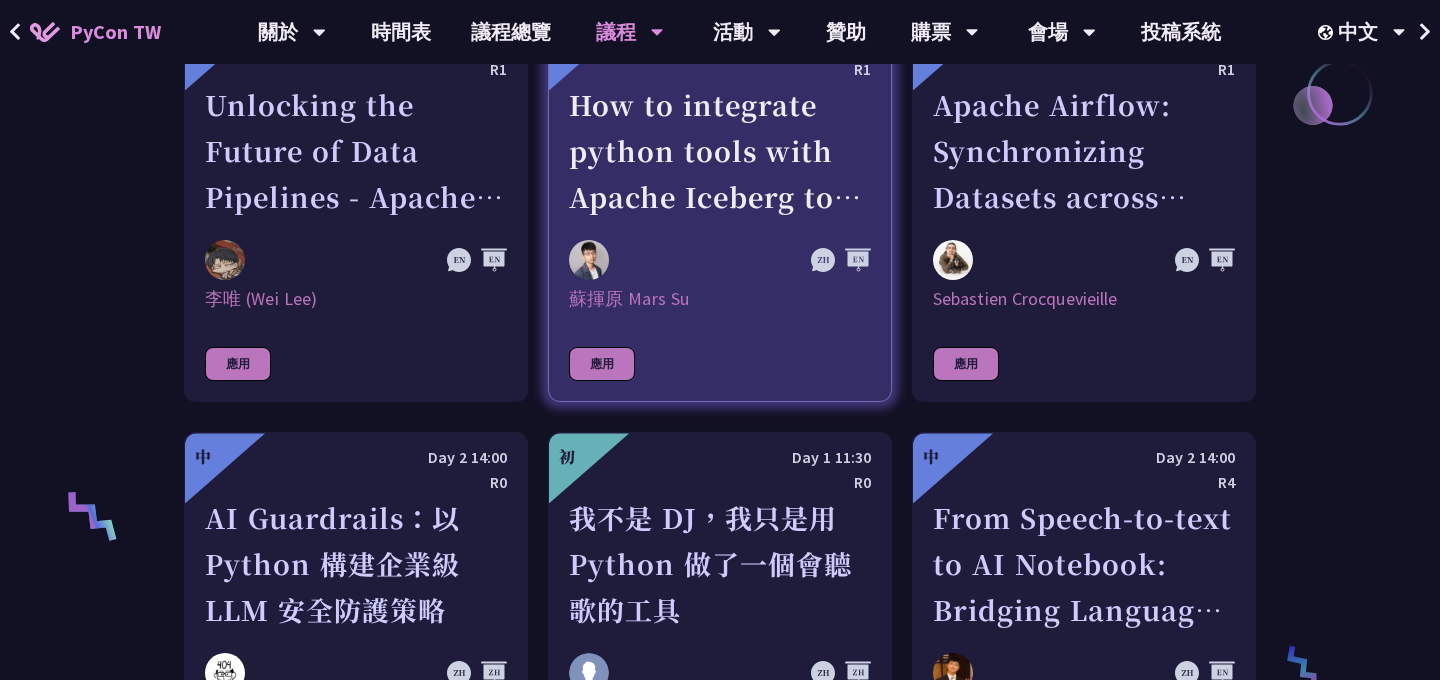 scroll, scrollTop: 1335, scrollLeft: 0, axis: vertical 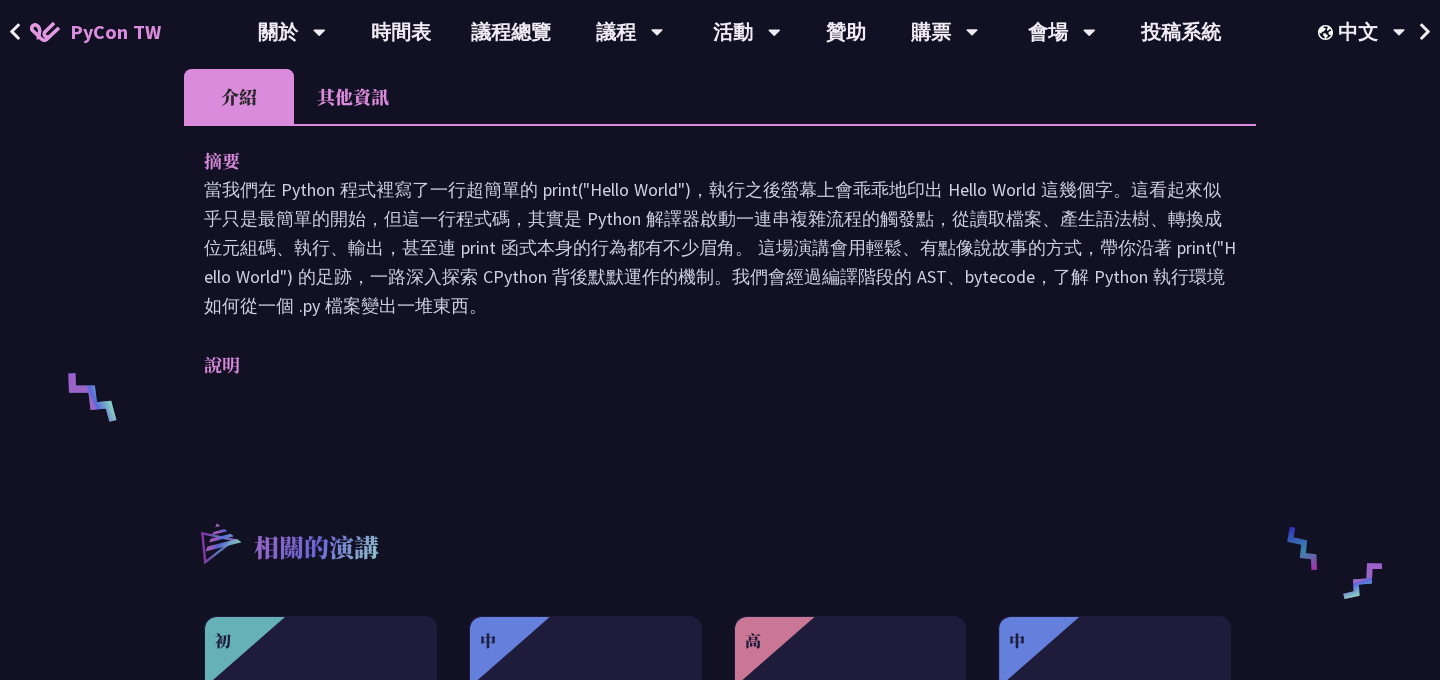 click on "其他資訊" at bounding box center [353, 96] 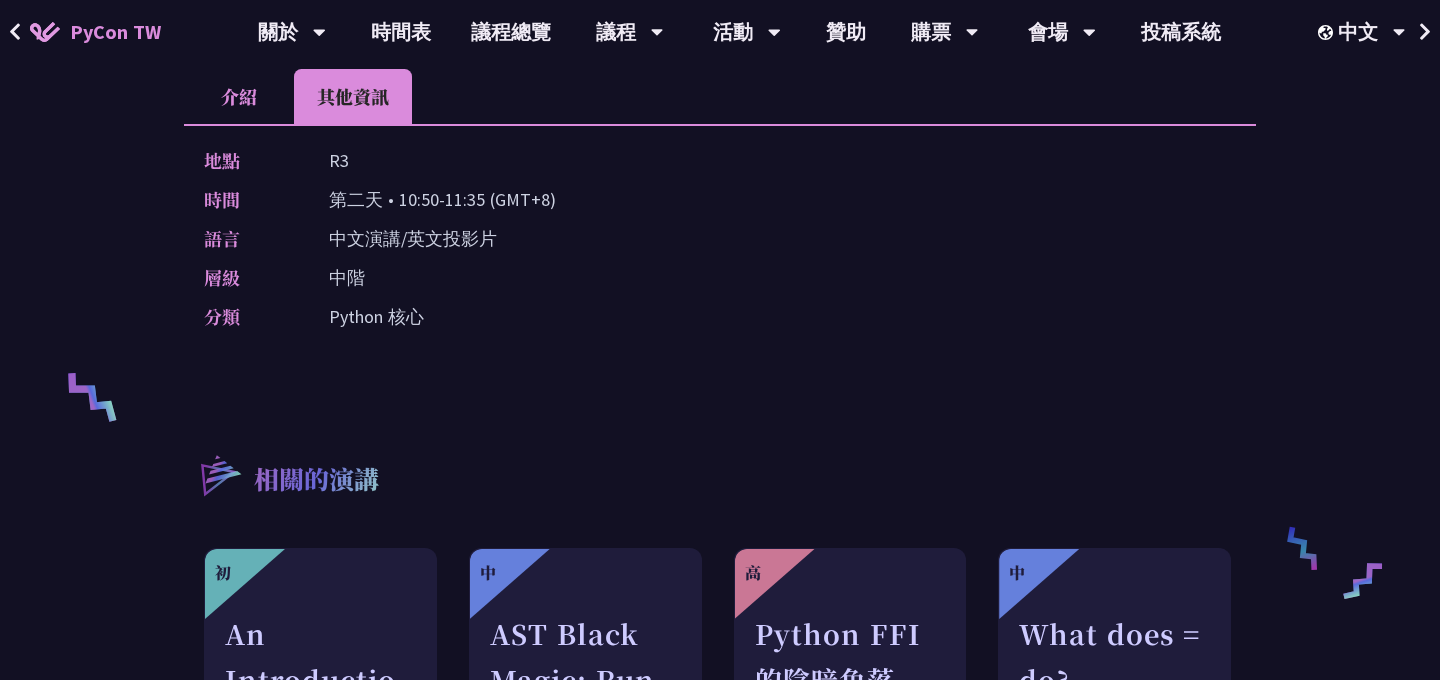click on "介紹" at bounding box center [239, 96] 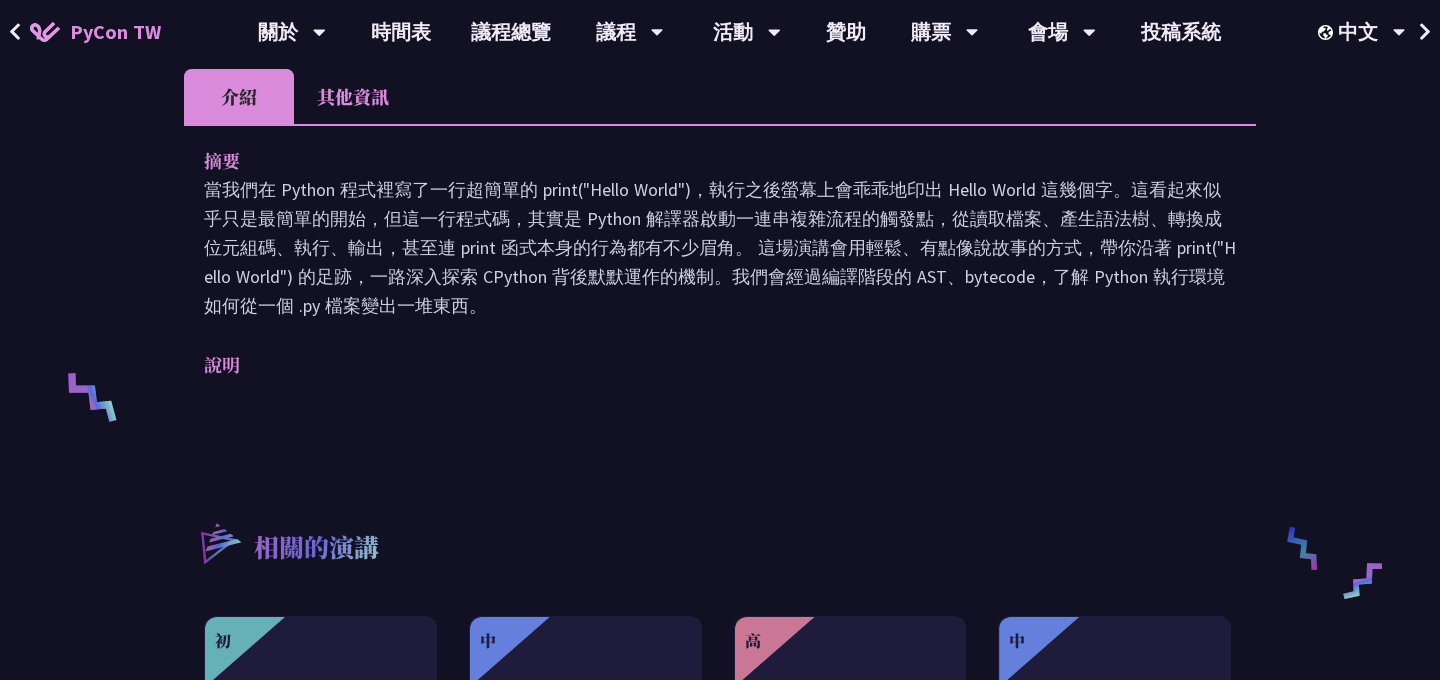 click on "其他資訊" at bounding box center [353, 96] 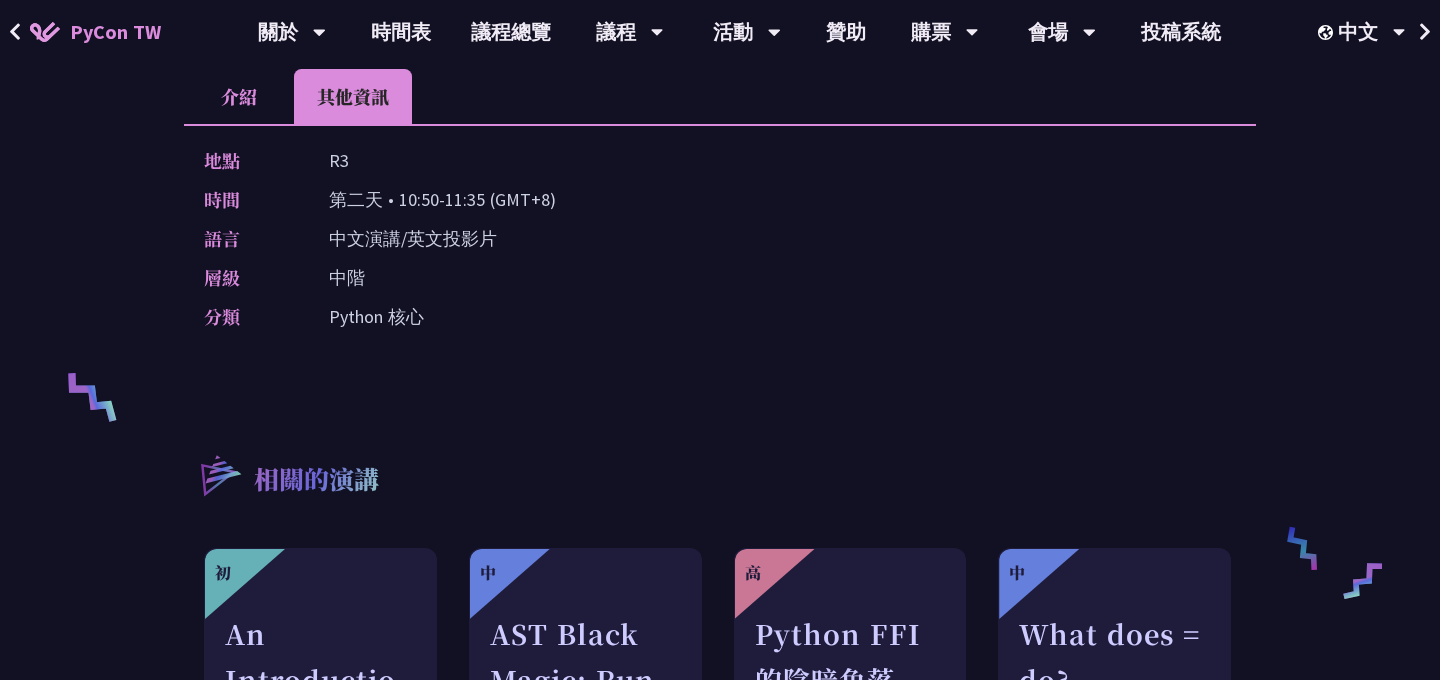 click on "介紹" at bounding box center [239, 96] 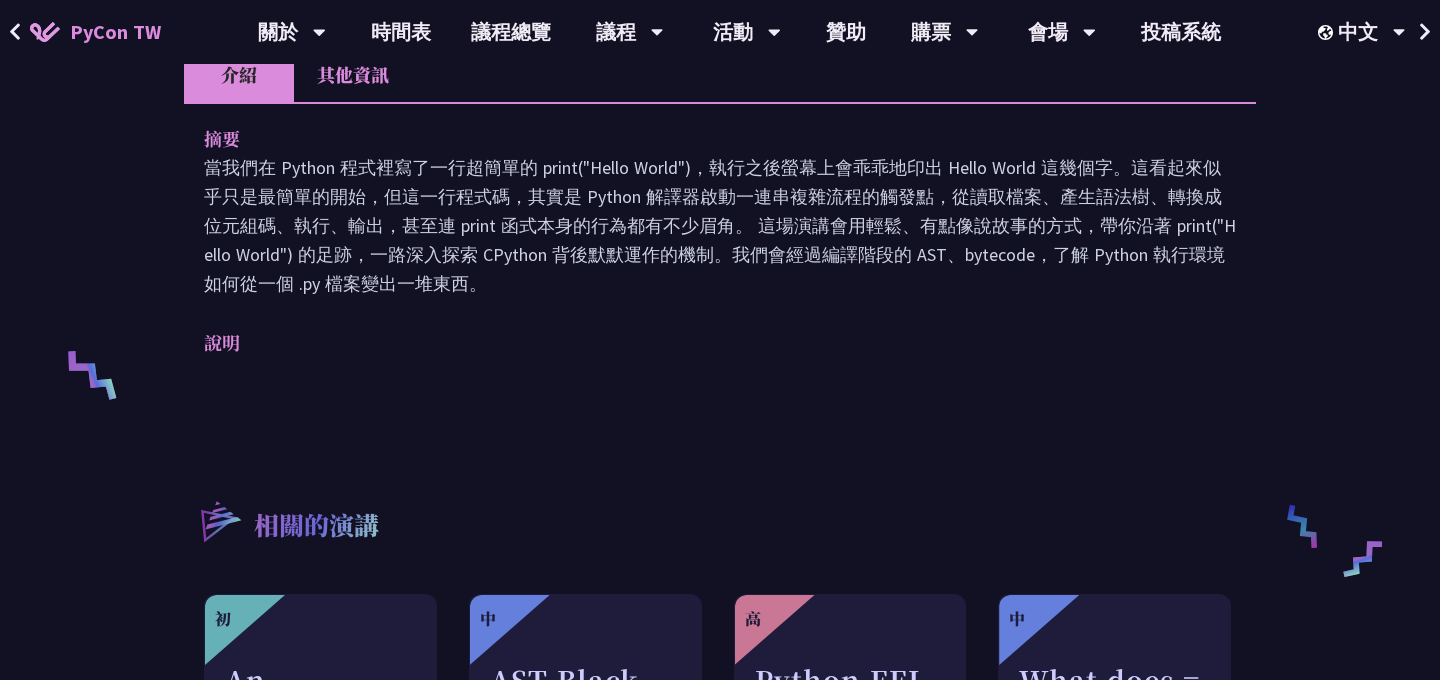 scroll, scrollTop: 0, scrollLeft: 0, axis: both 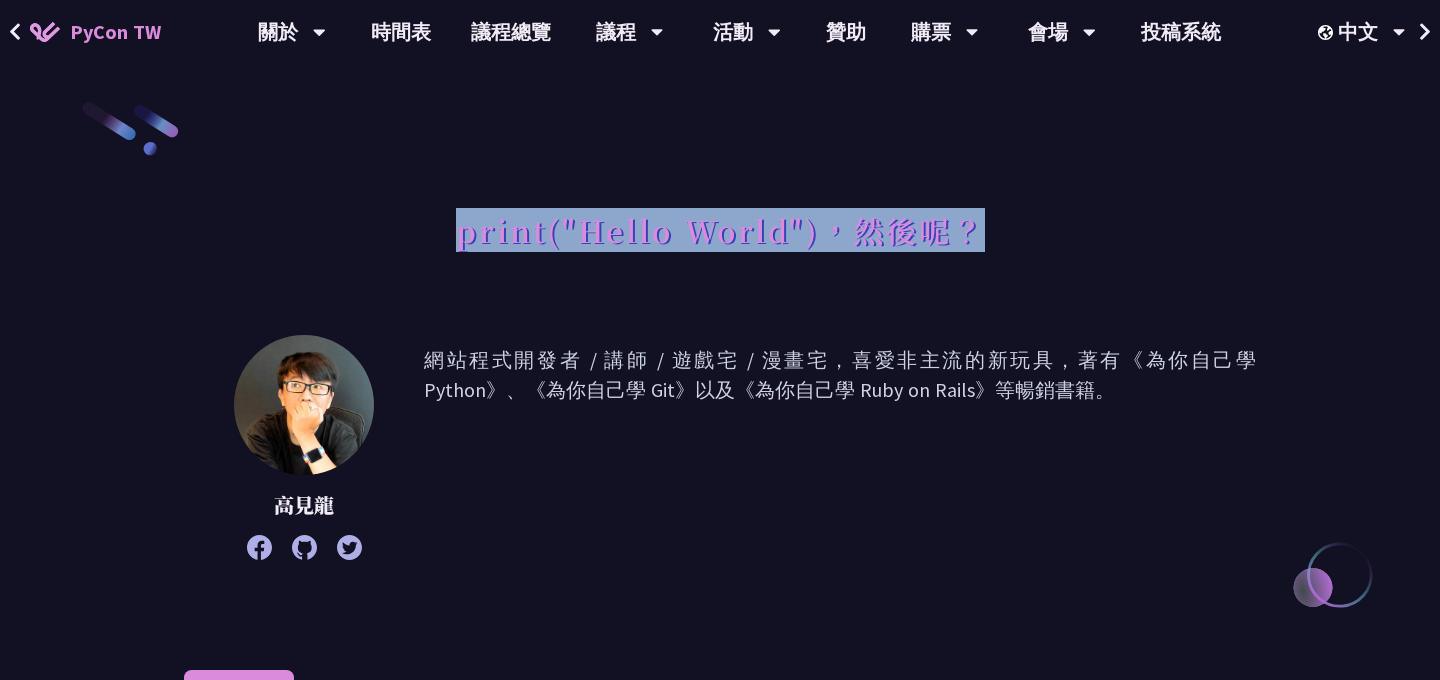 drag, startPoint x: 459, startPoint y: 236, endPoint x: 1018, endPoint y: 227, distance: 559.07245 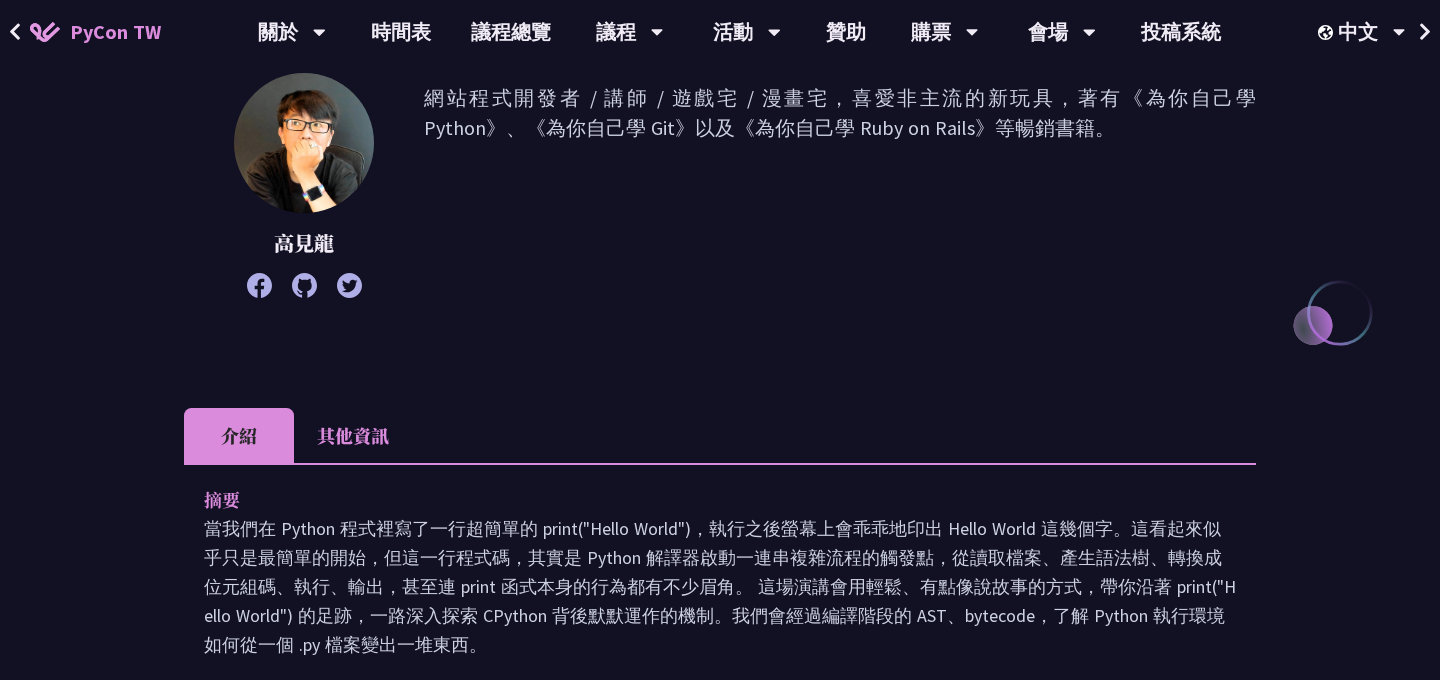 scroll, scrollTop: 746, scrollLeft: 0, axis: vertical 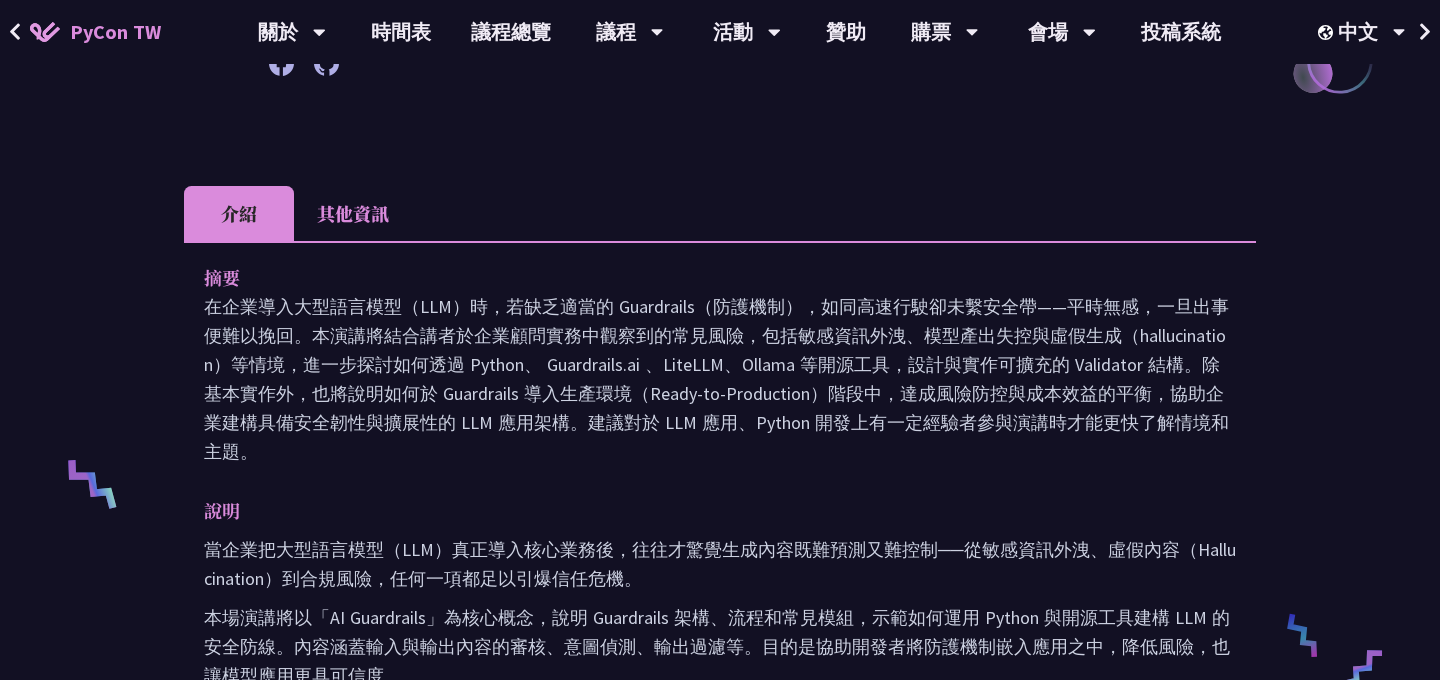 click on "其他資訊" at bounding box center (353, 213) 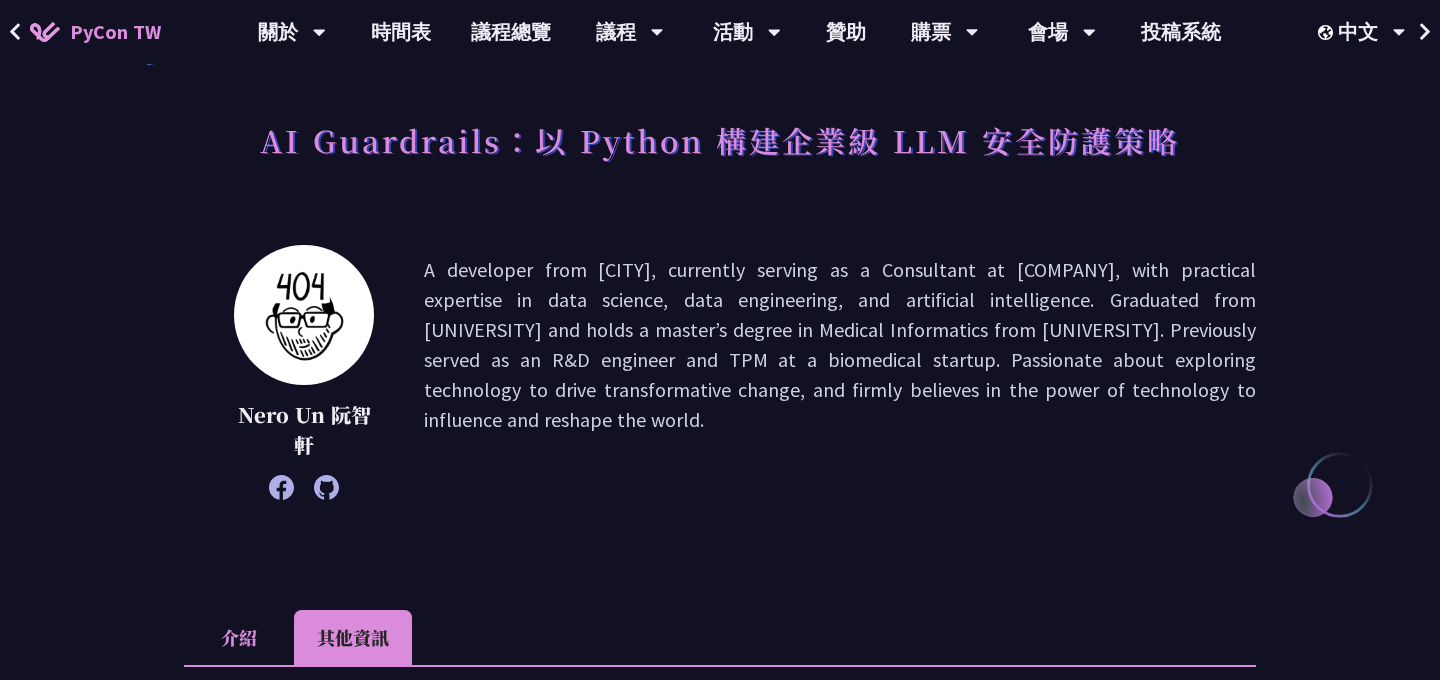 scroll, scrollTop: 78, scrollLeft: 0, axis: vertical 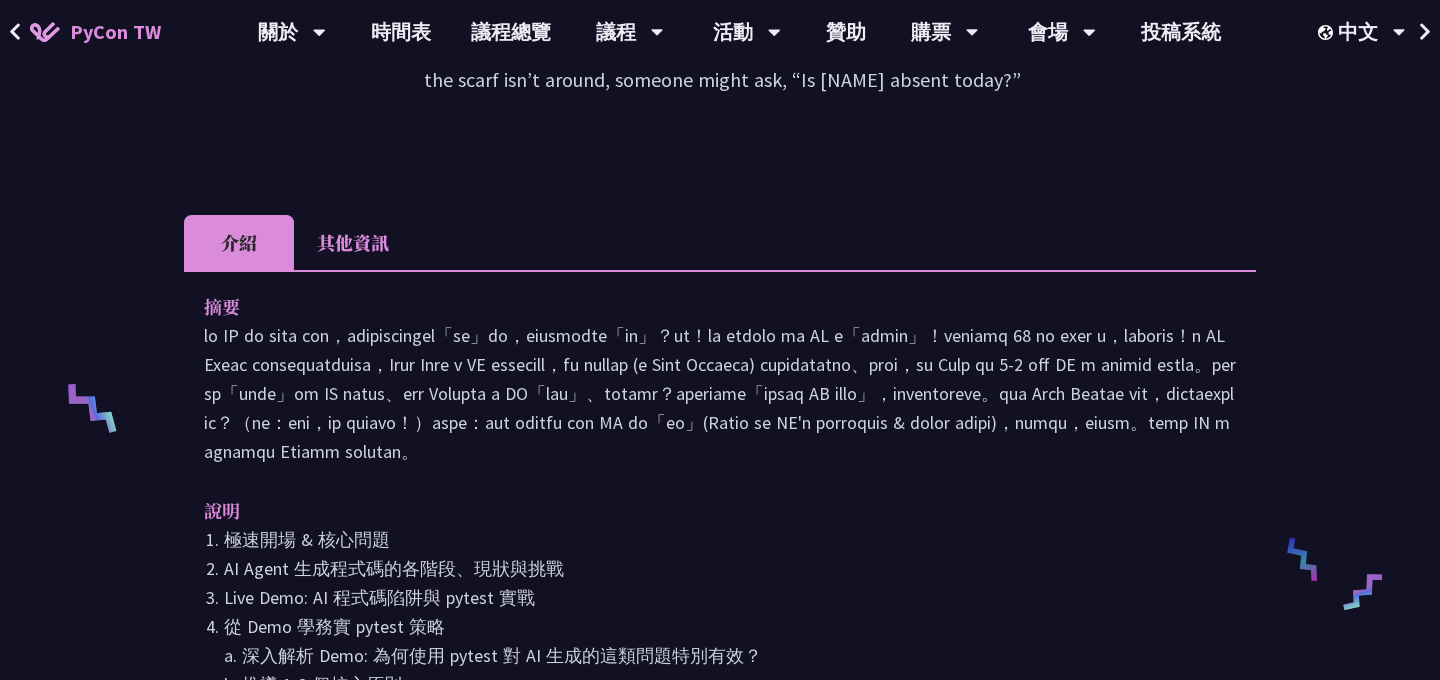 click on "其他資訊" at bounding box center (353, 242) 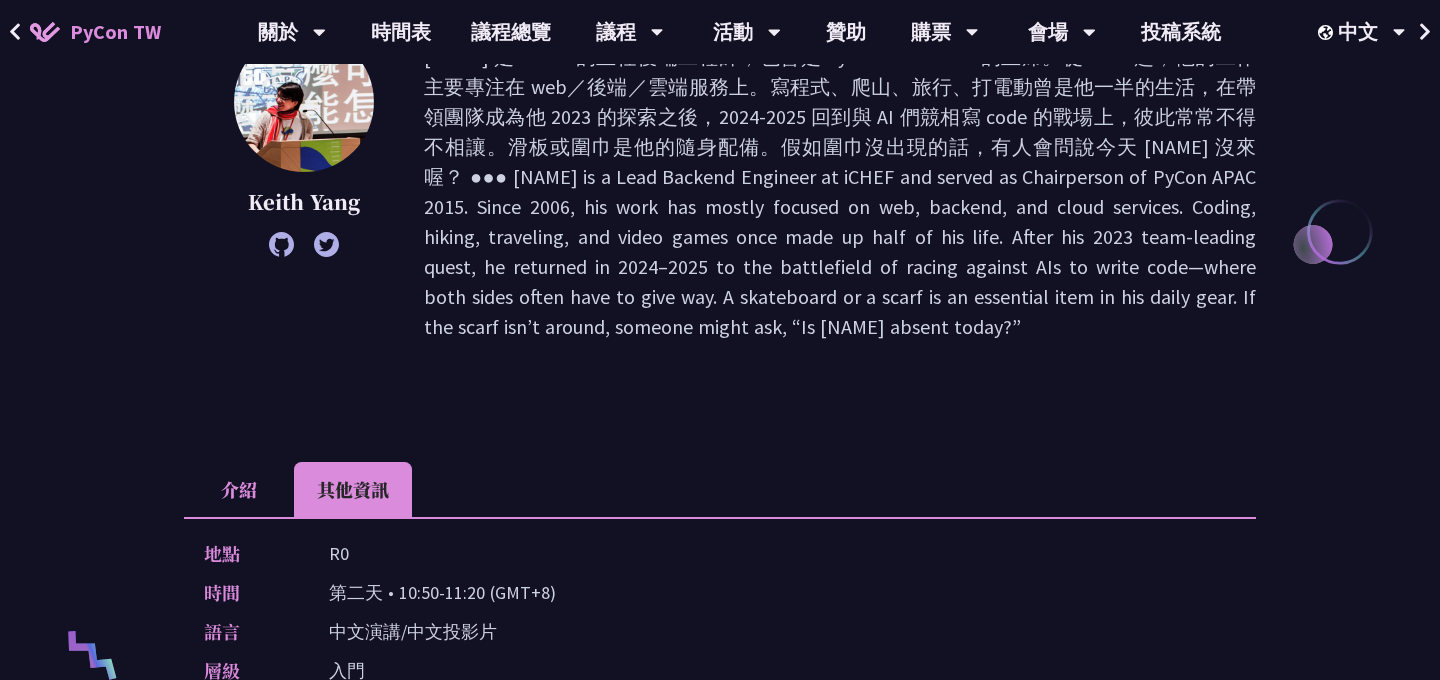 scroll, scrollTop: 0, scrollLeft: 0, axis: both 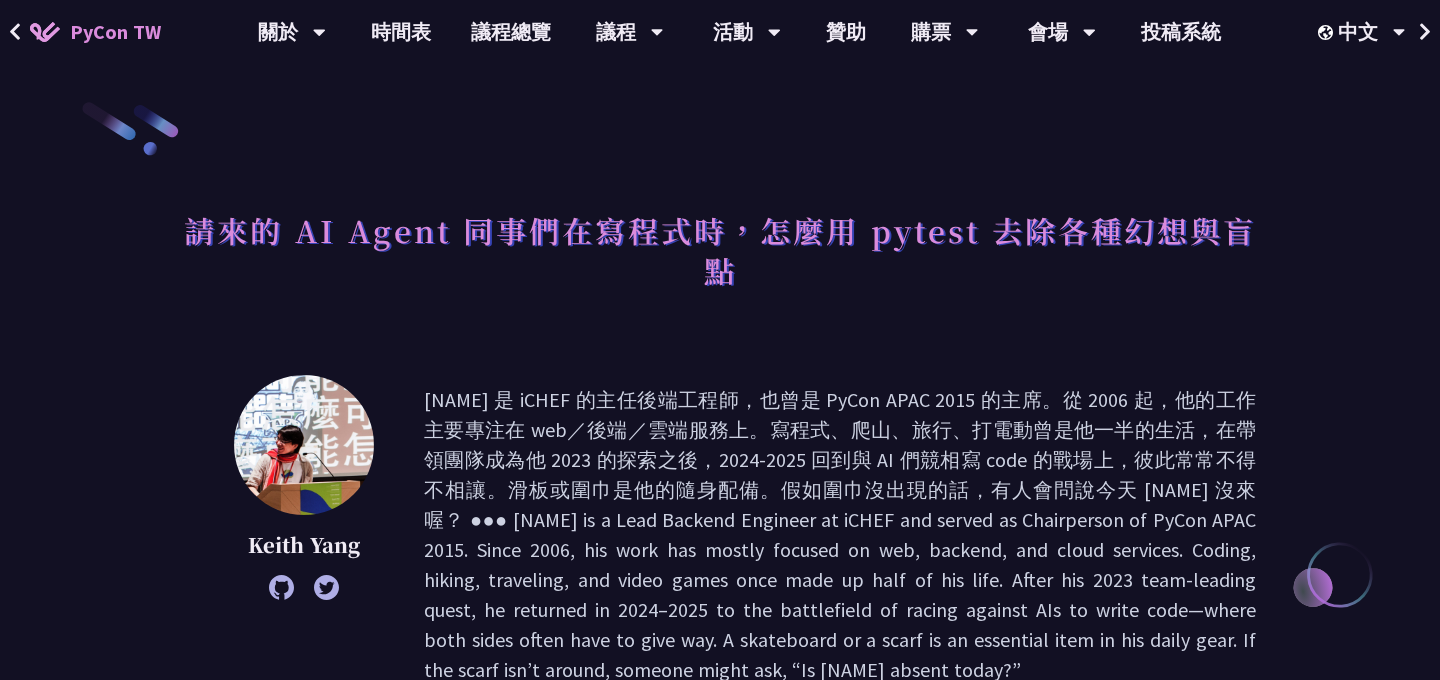 click on "請來的 AI Agent 同事們在寫程式時，怎麼用 pytest 去除各種幻想與盲點" at bounding box center [720, 250] 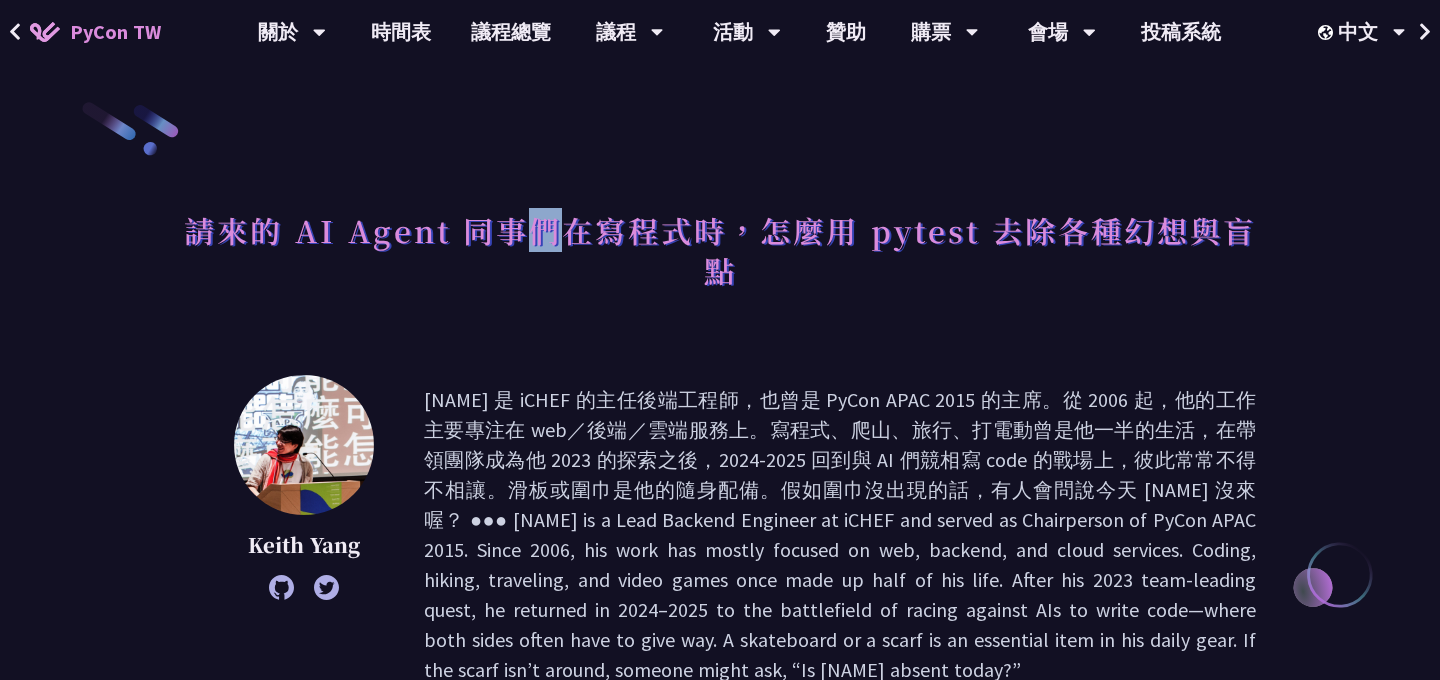 click on "請來的 AI Agent 同事們在寫程式時，怎麼用 pytest 去除各種幻想與盲點" at bounding box center (720, 250) 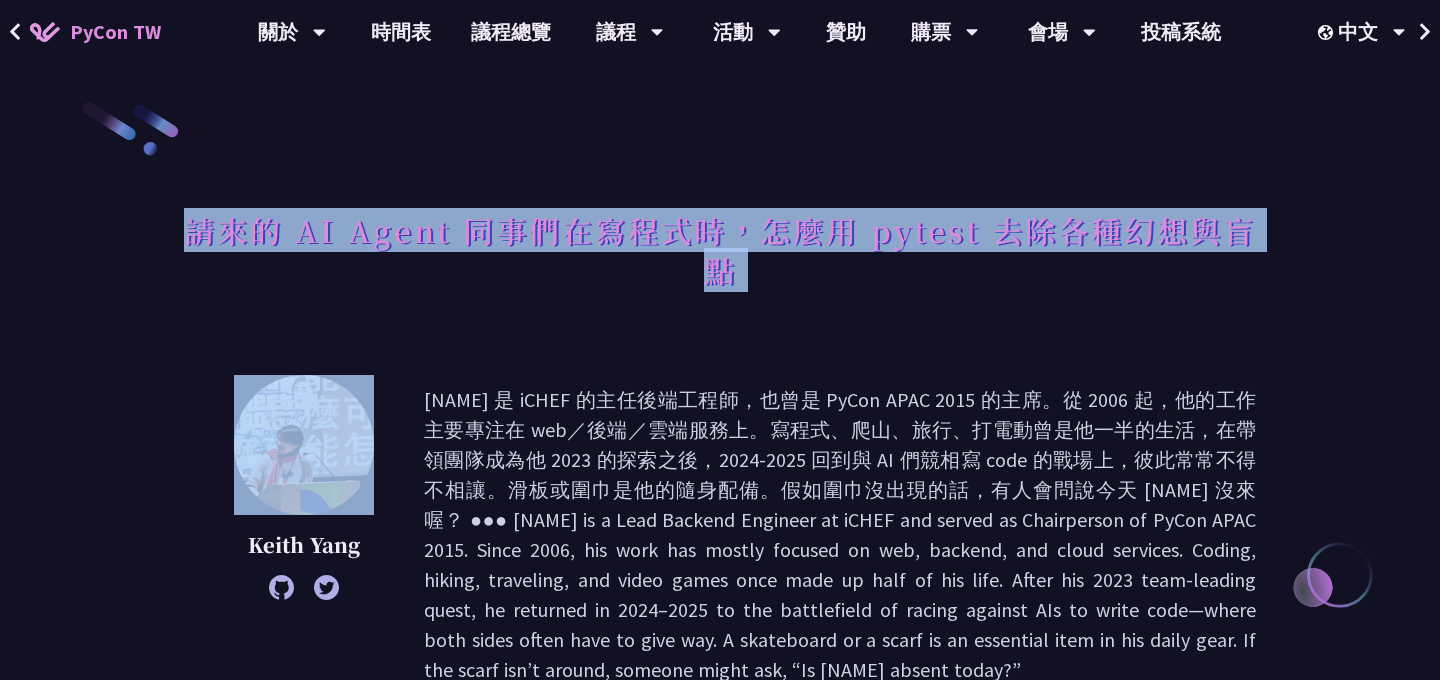 click on "請來的 AI Agent 同事們在寫程式時，怎麼用 pytest 去除各種幻想與盲點" at bounding box center [720, 250] 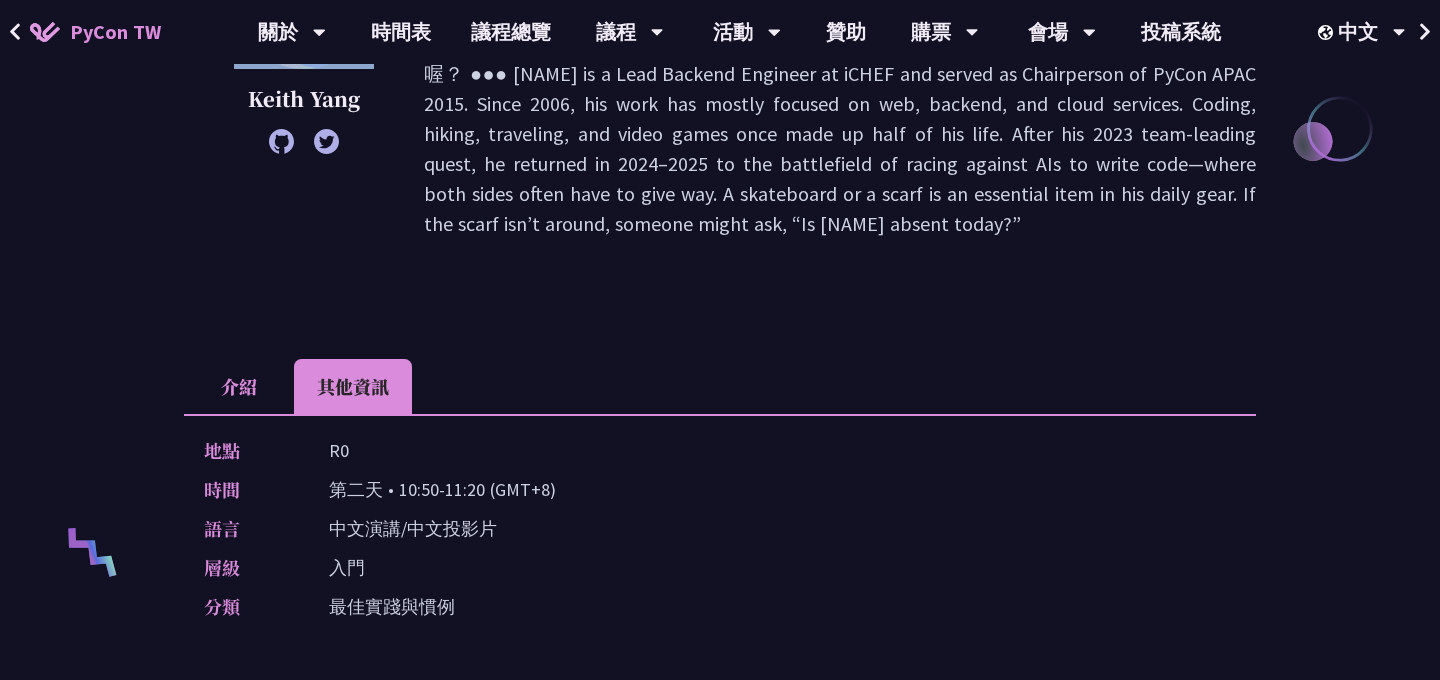 scroll, scrollTop: 444, scrollLeft: 0, axis: vertical 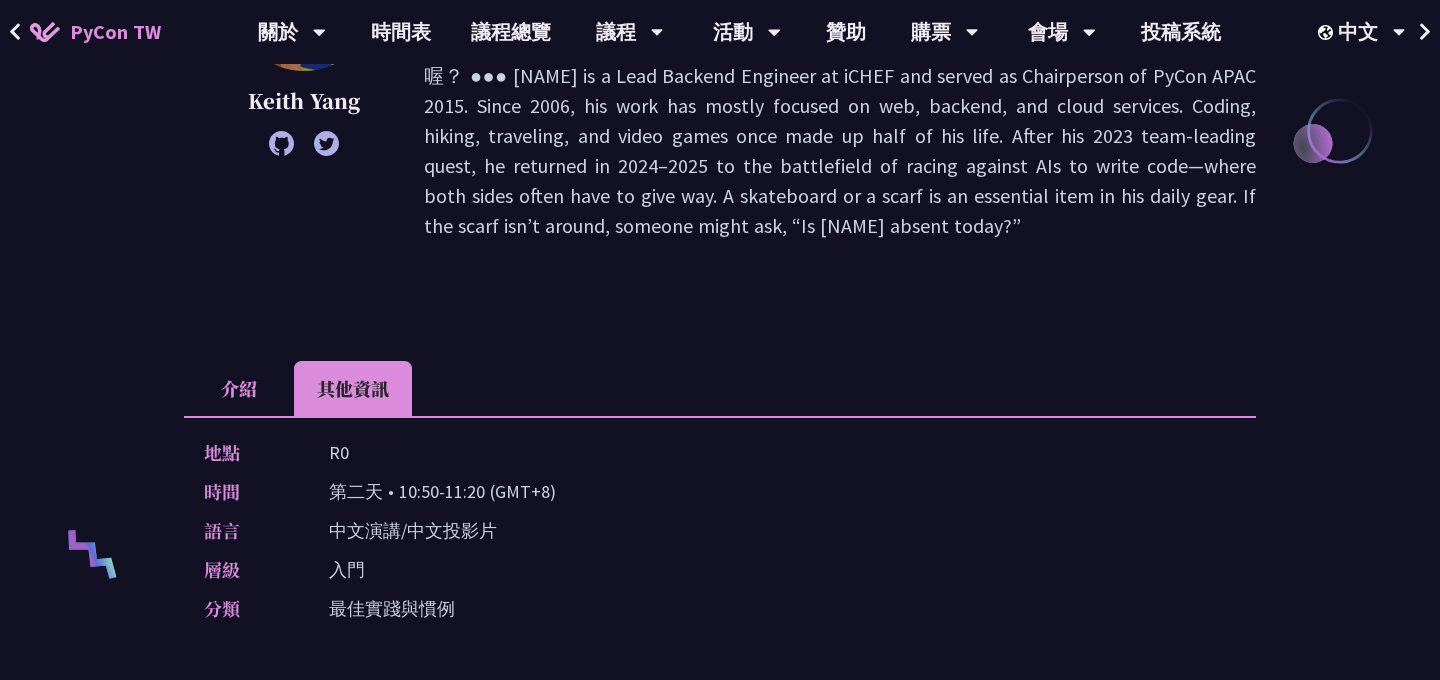 click on "R0" at bounding box center [339, 452] 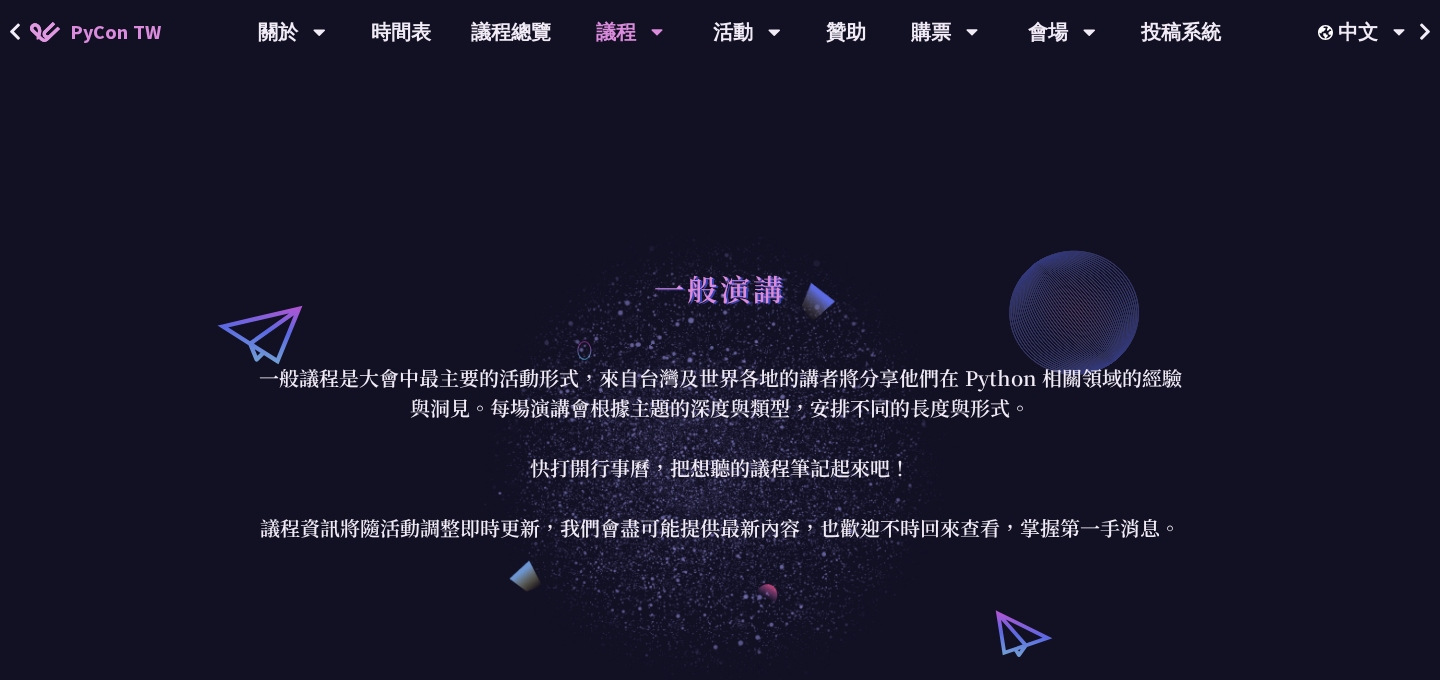 scroll, scrollTop: 0, scrollLeft: 0, axis: both 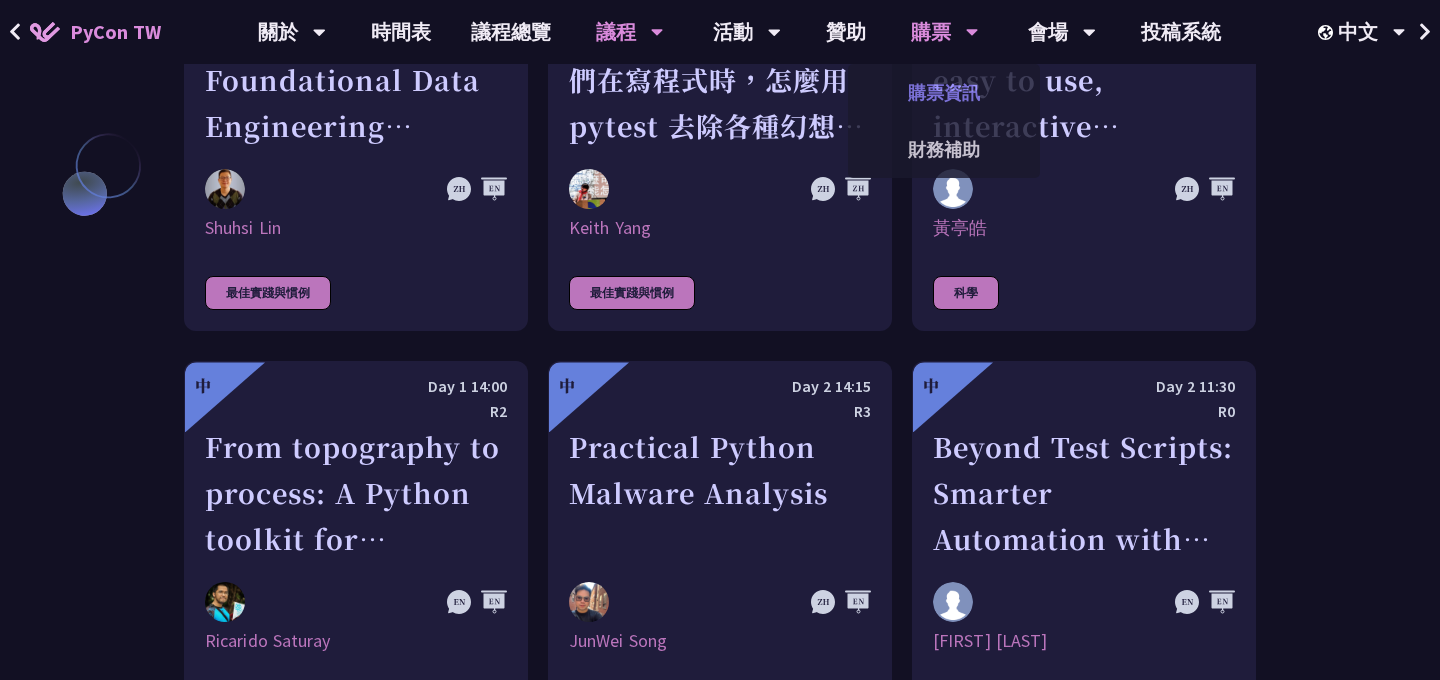 click on "購票資訊" at bounding box center (944, 92) 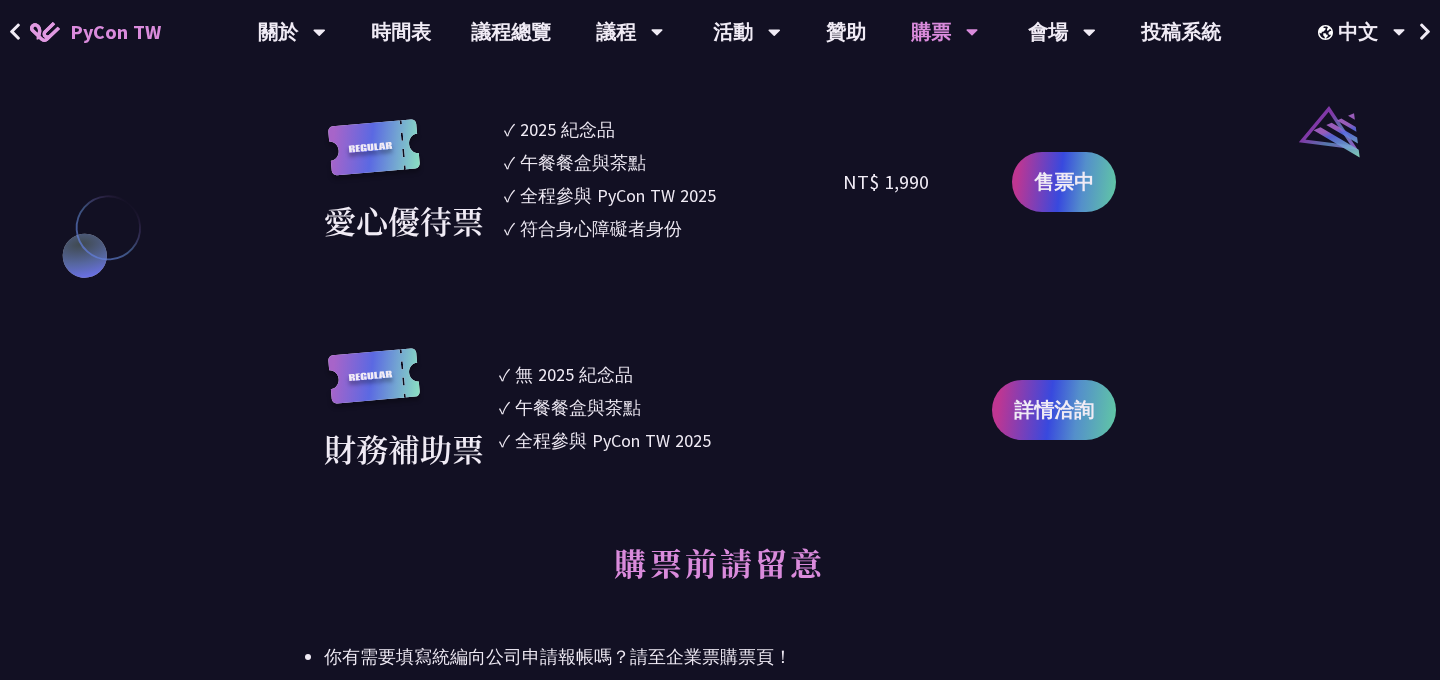 scroll, scrollTop: 2205, scrollLeft: 0, axis: vertical 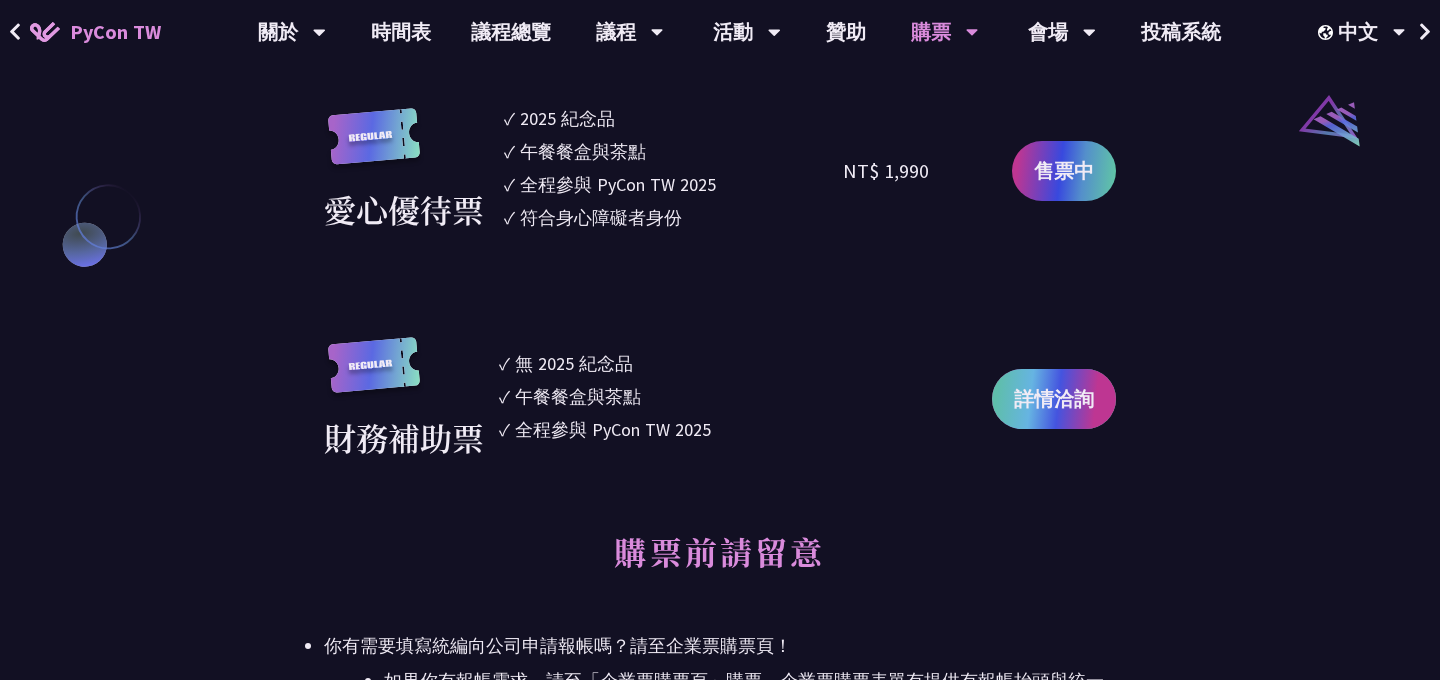 click on "詳情洽詢" at bounding box center (1054, 399) 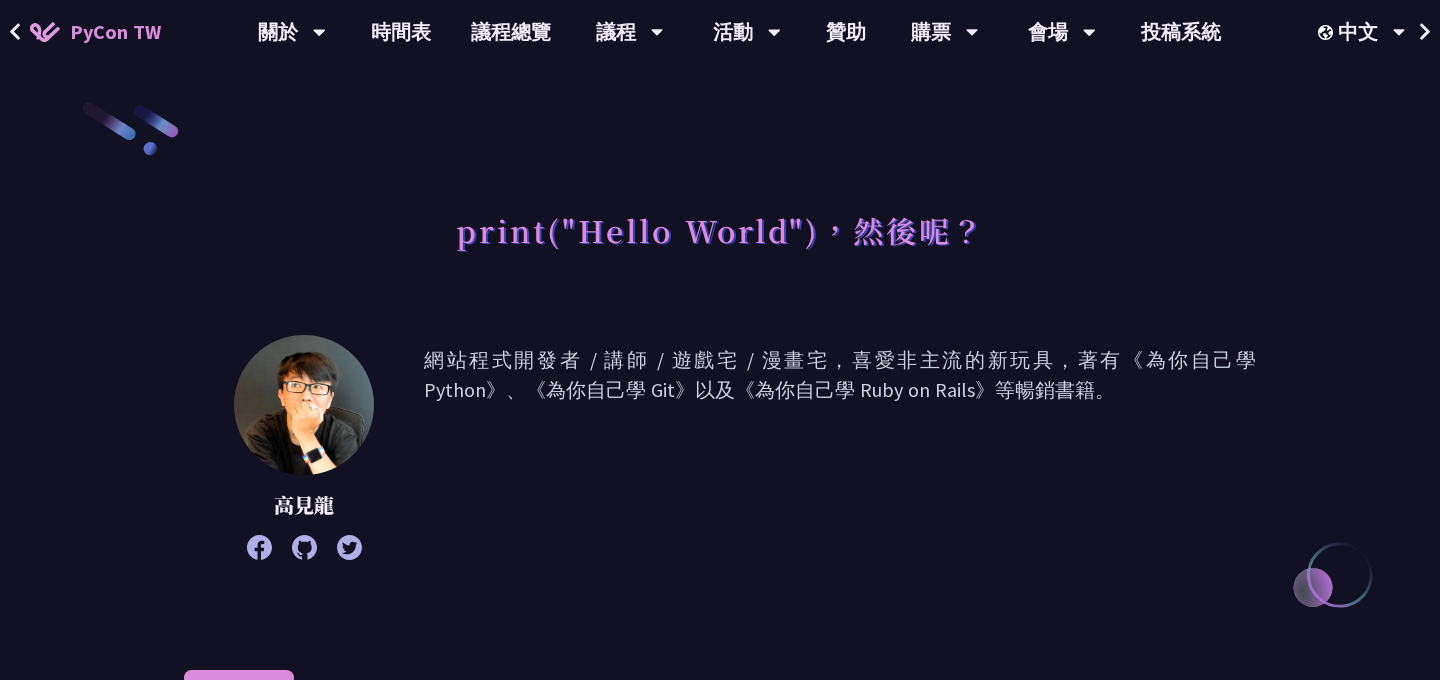 scroll, scrollTop: 0, scrollLeft: 0, axis: both 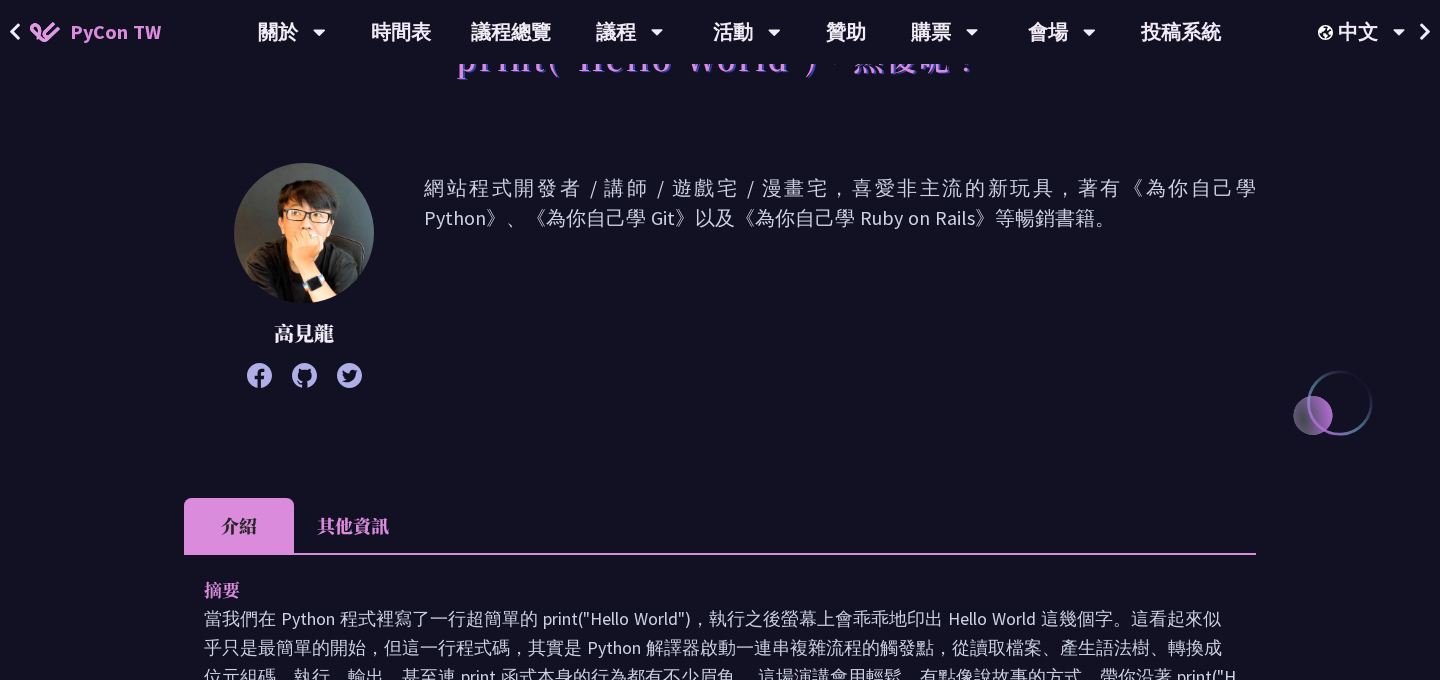 click on "其他資訊" at bounding box center (353, 525) 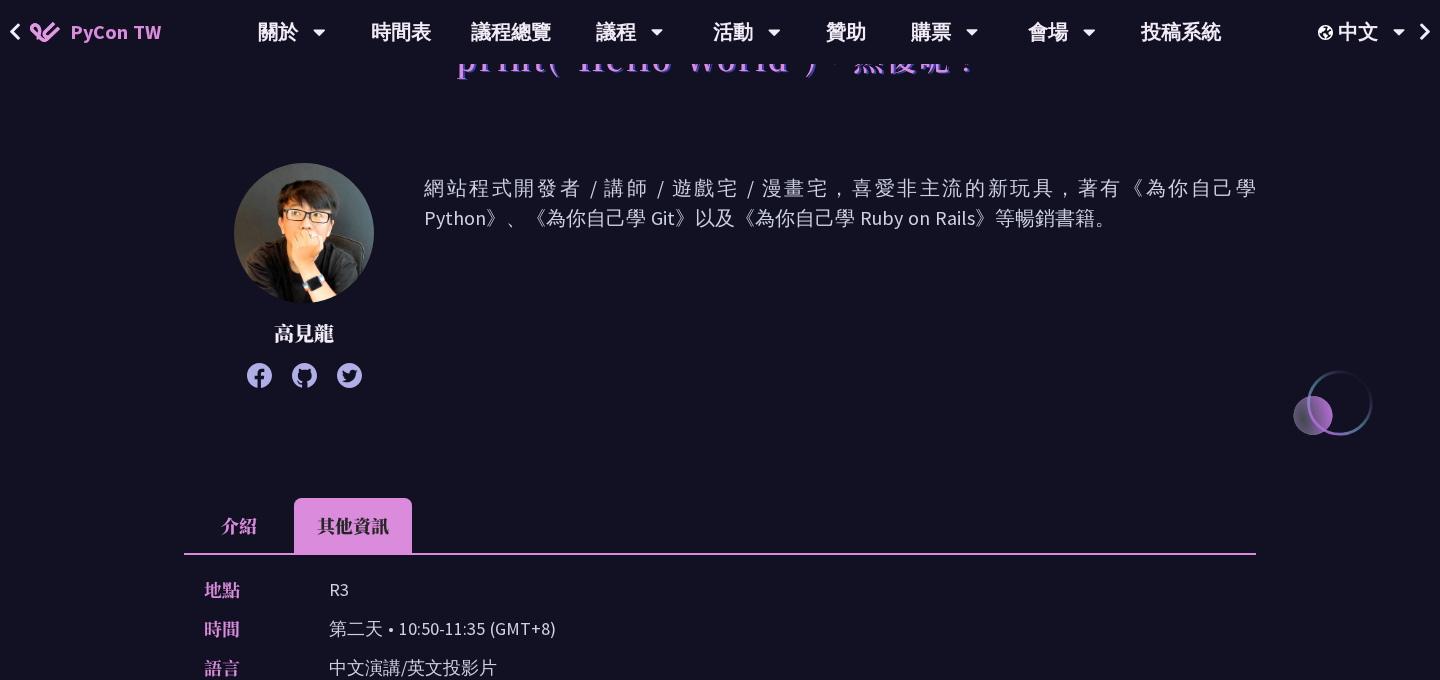 scroll, scrollTop: 421, scrollLeft: 0, axis: vertical 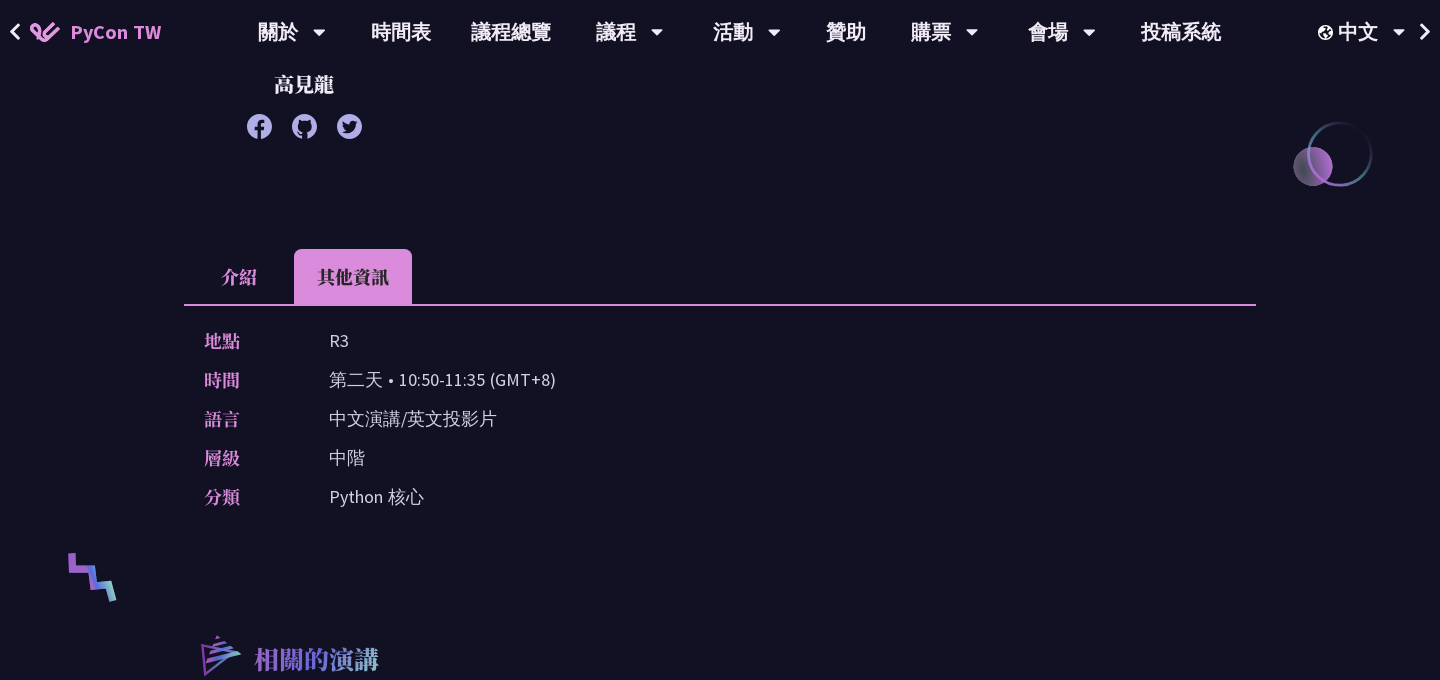 drag, startPoint x: 443, startPoint y: 501, endPoint x: 202, endPoint y: 339, distance: 290.38766 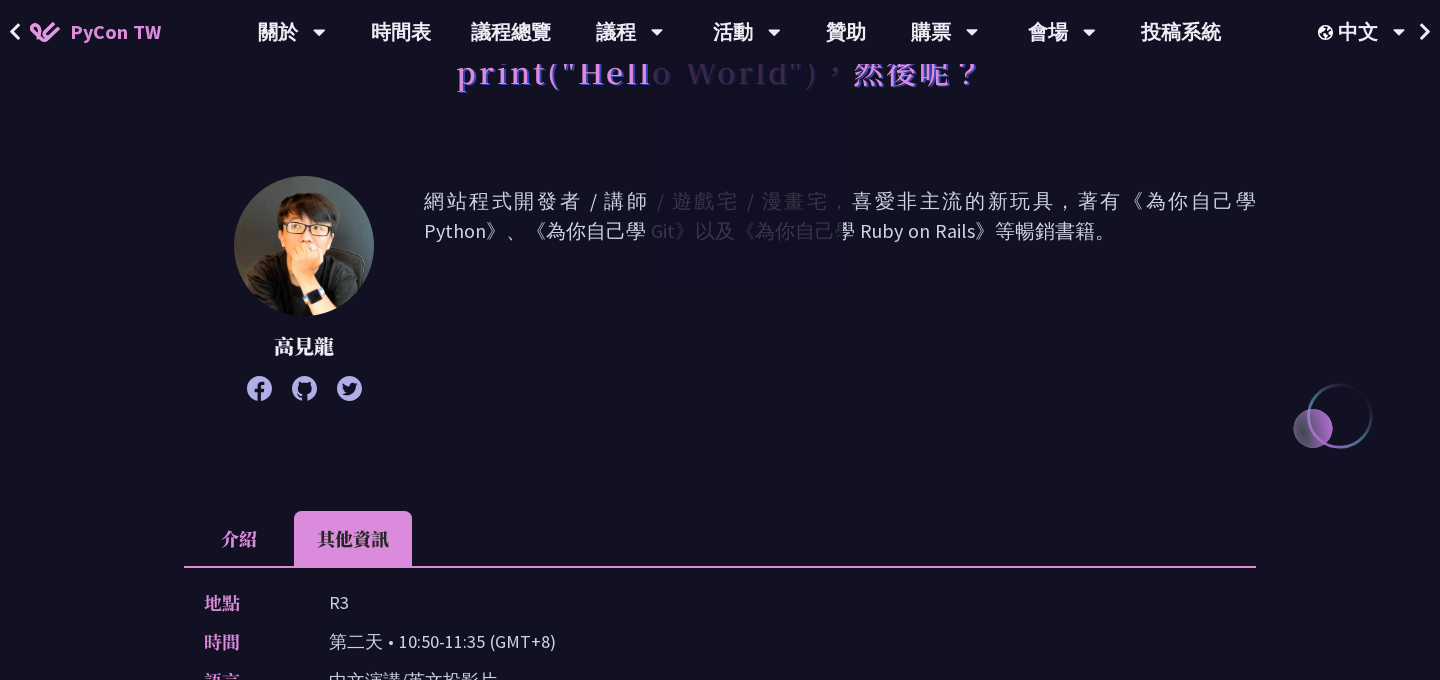 scroll, scrollTop: 0, scrollLeft: 0, axis: both 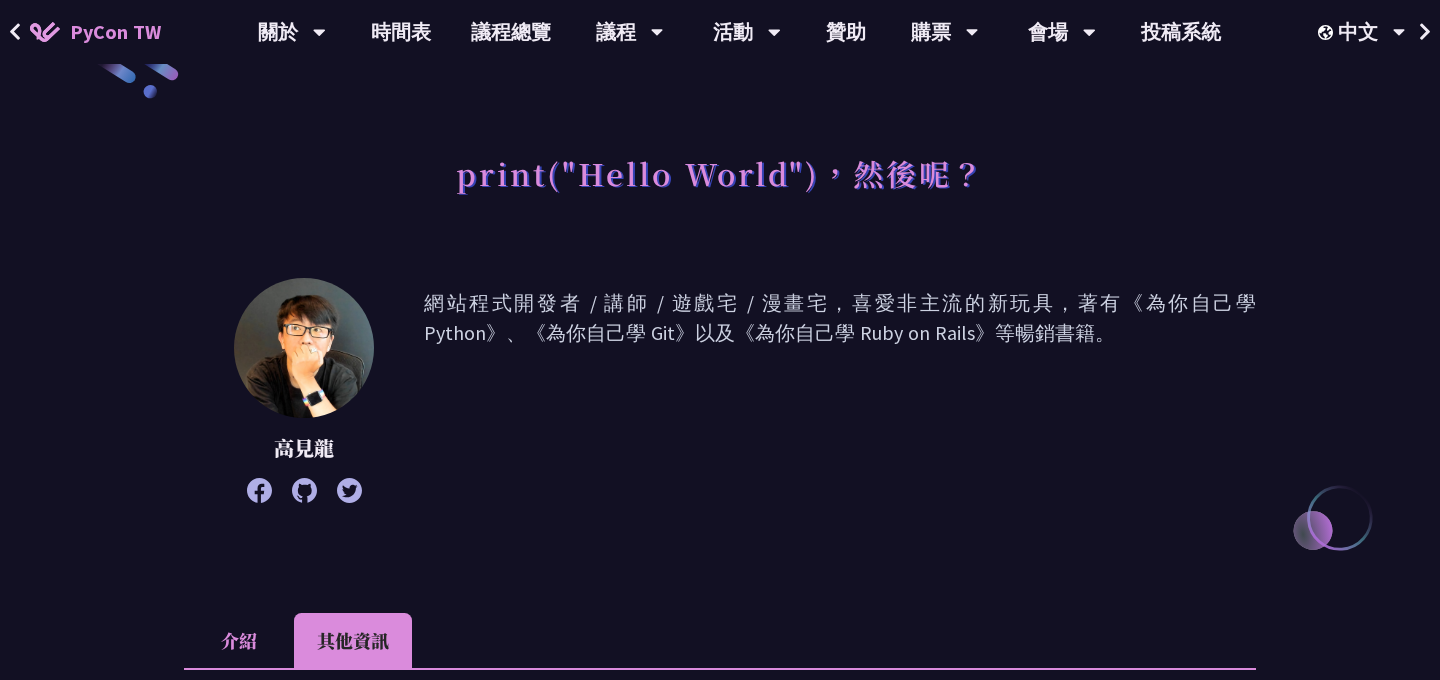 click on "print("Hello World")，然後呢？" at bounding box center (720, 173) 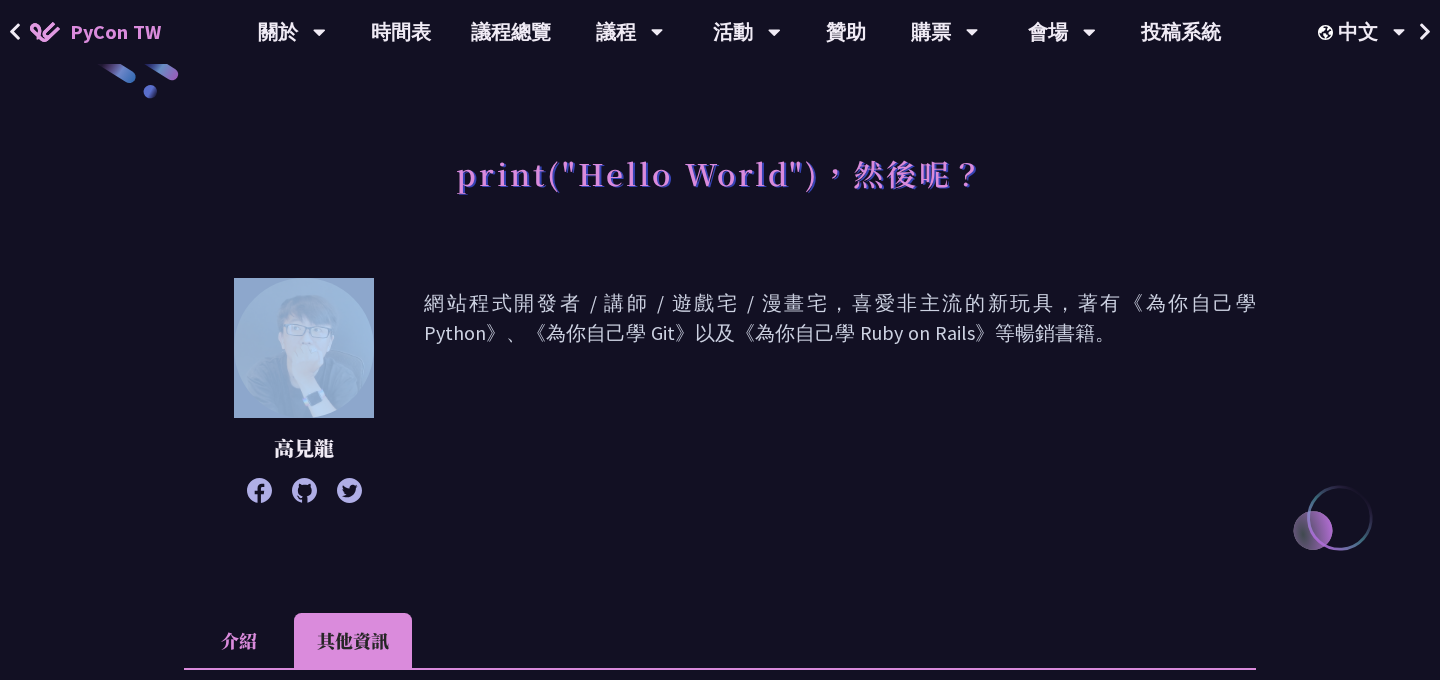 click on "print("Hello World")，然後呢？" at bounding box center (720, 173) 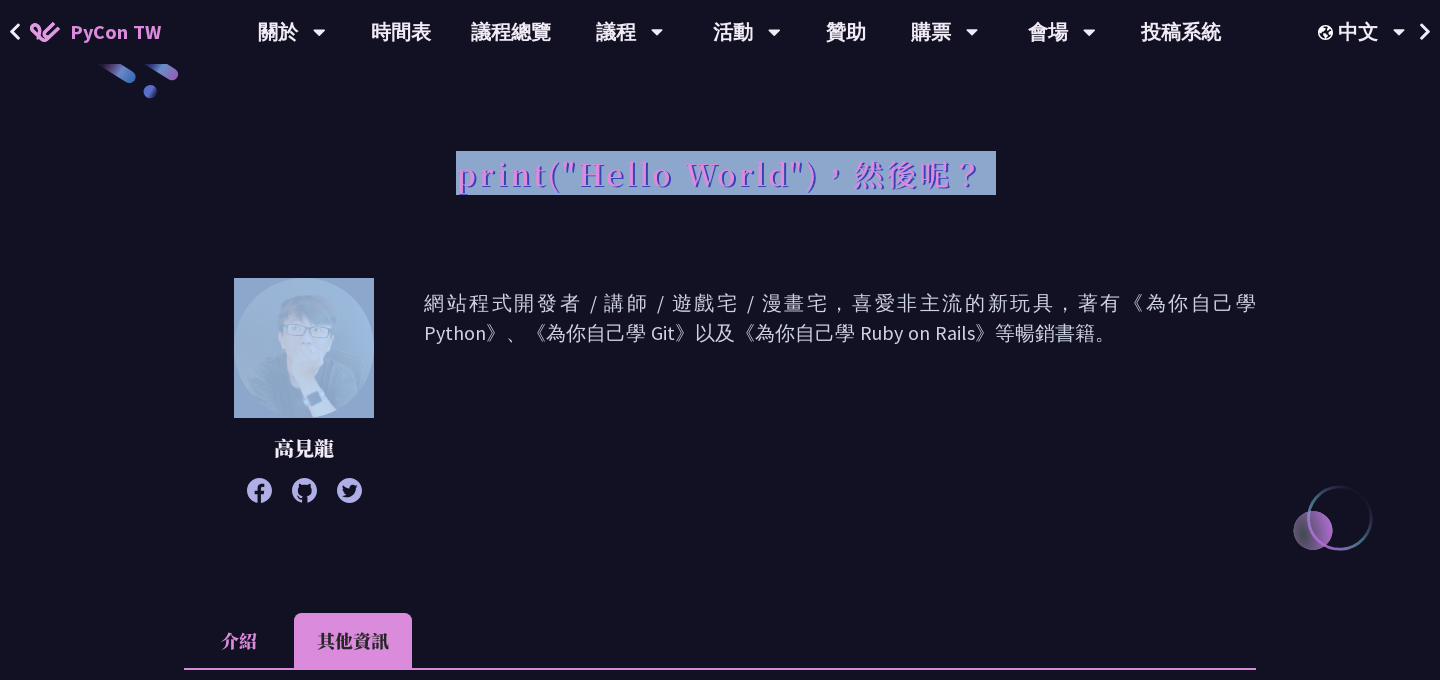 click on "print("Hello World")，然後呢？" at bounding box center (720, 173) 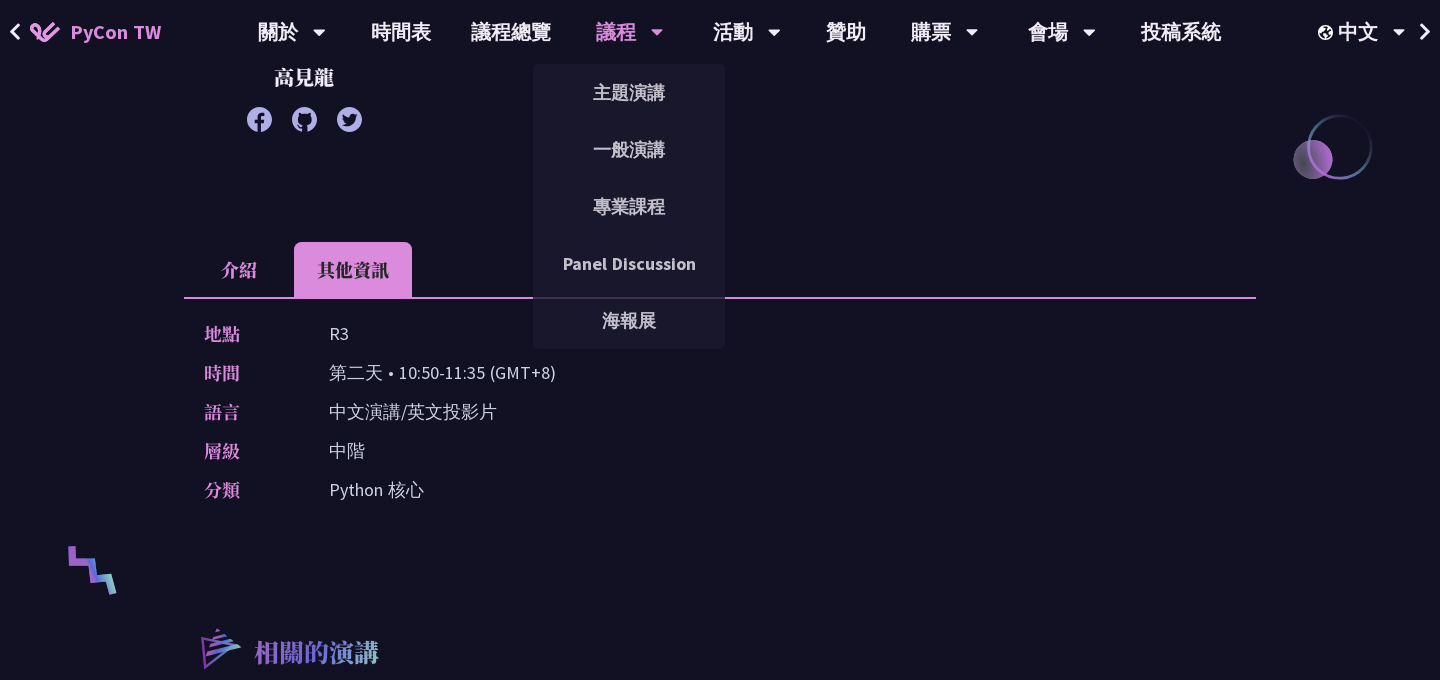 scroll, scrollTop: 647, scrollLeft: 0, axis: vertical 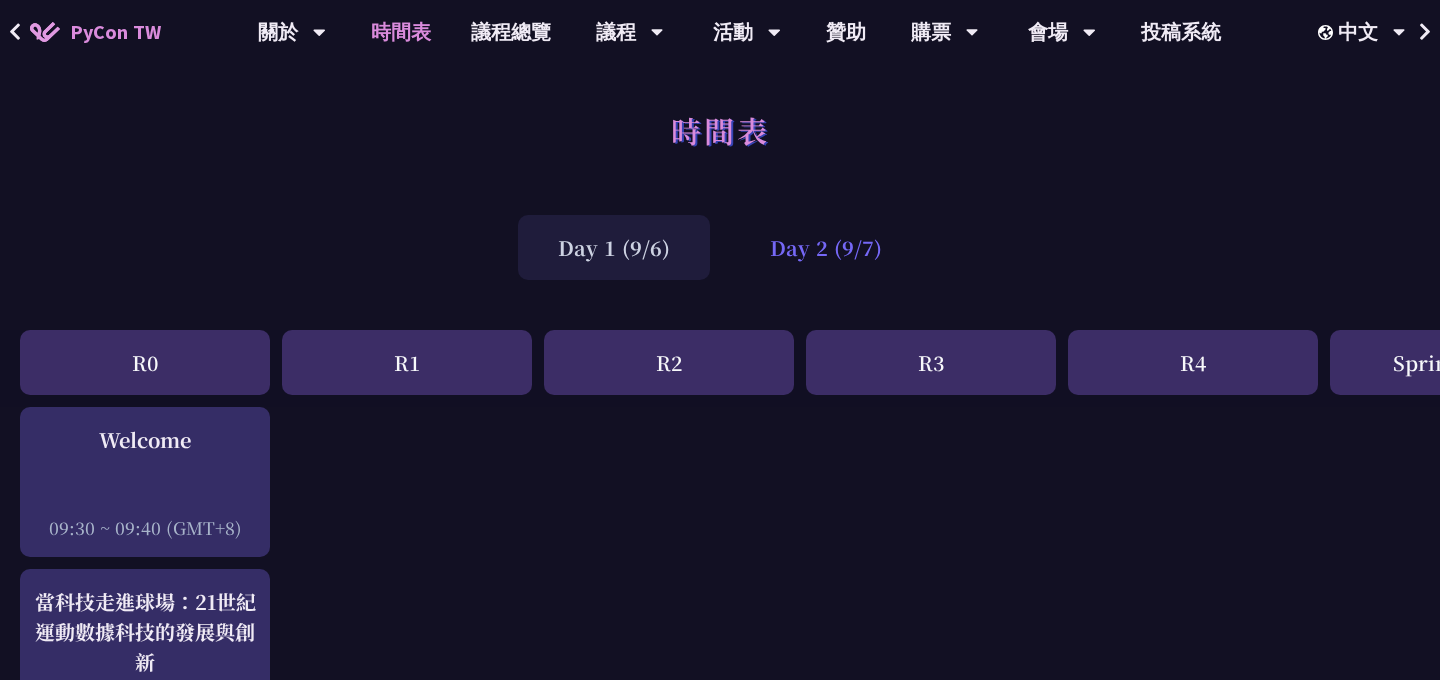 click on "Day 2 (9/7)" at bounding box center (826, 247) 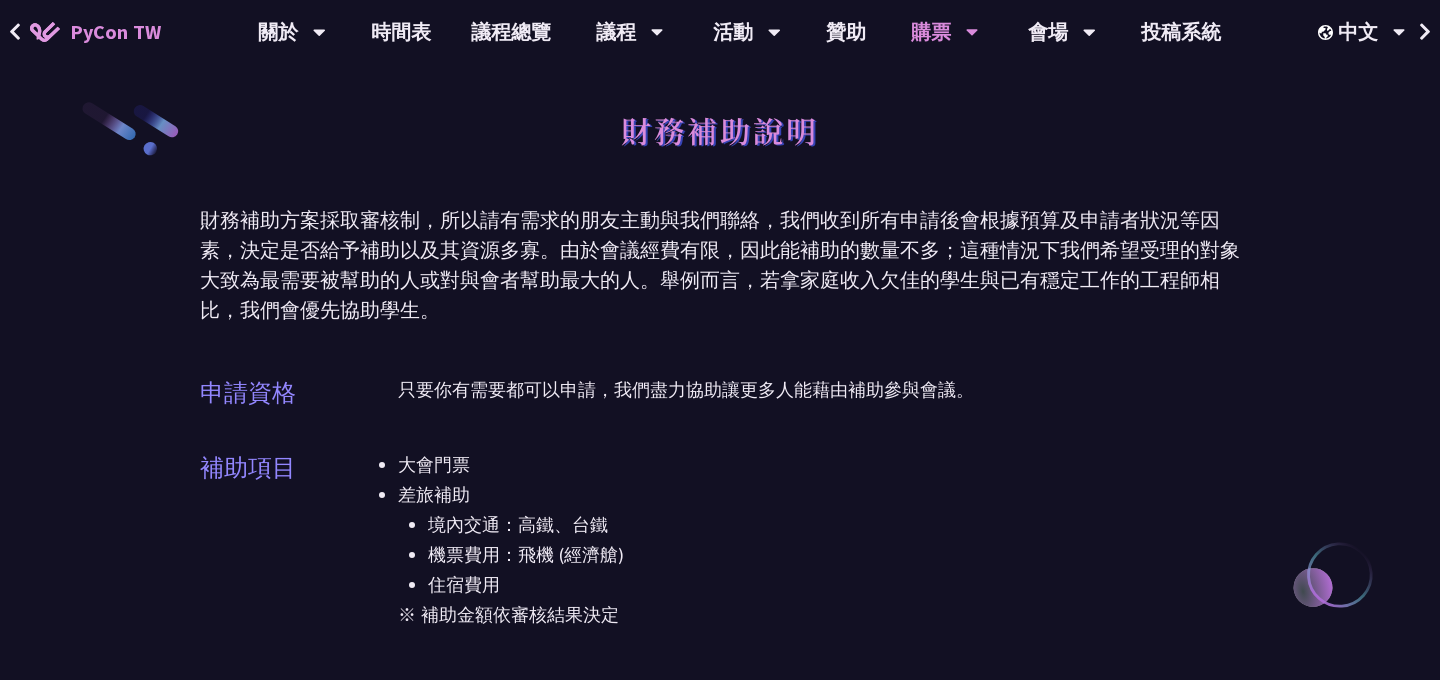 scroll, scrollTop: 0, scrollLeft: 0, axis: both 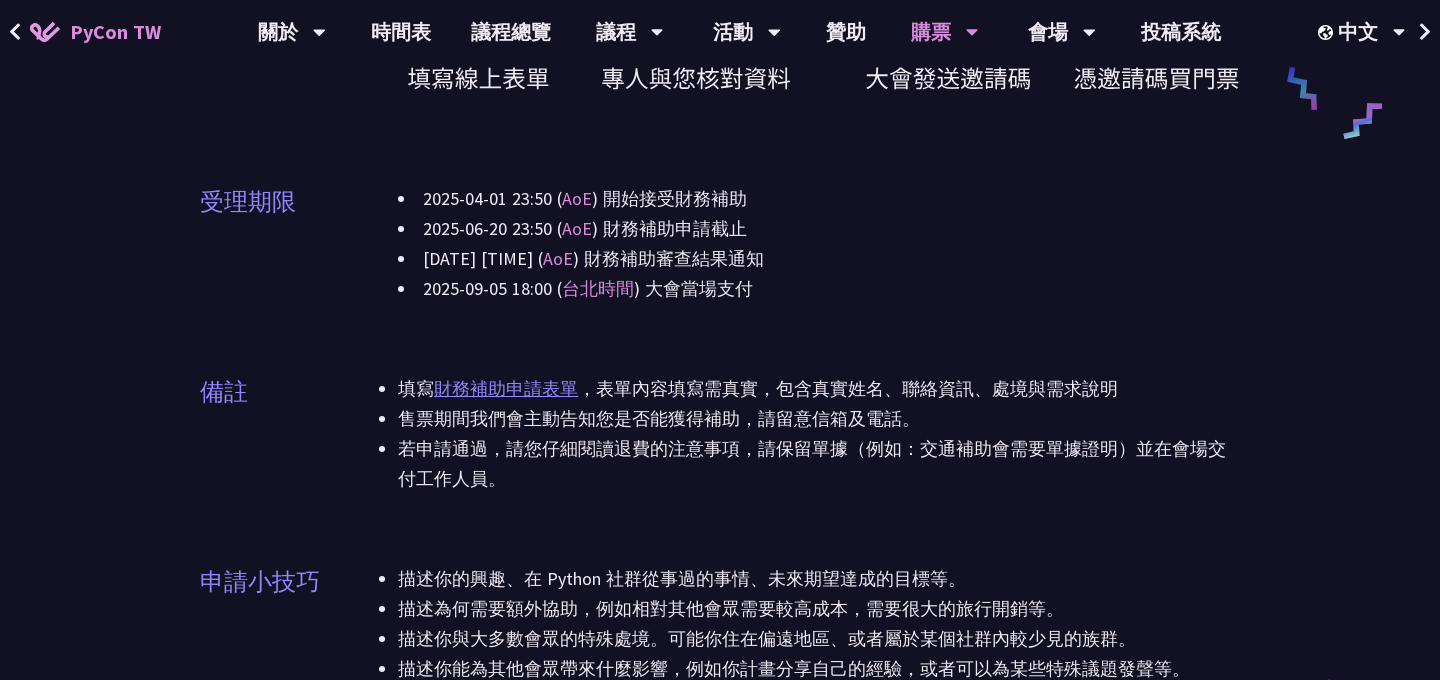 click on "財務補助申請表單" at bounding box center (506, 388) 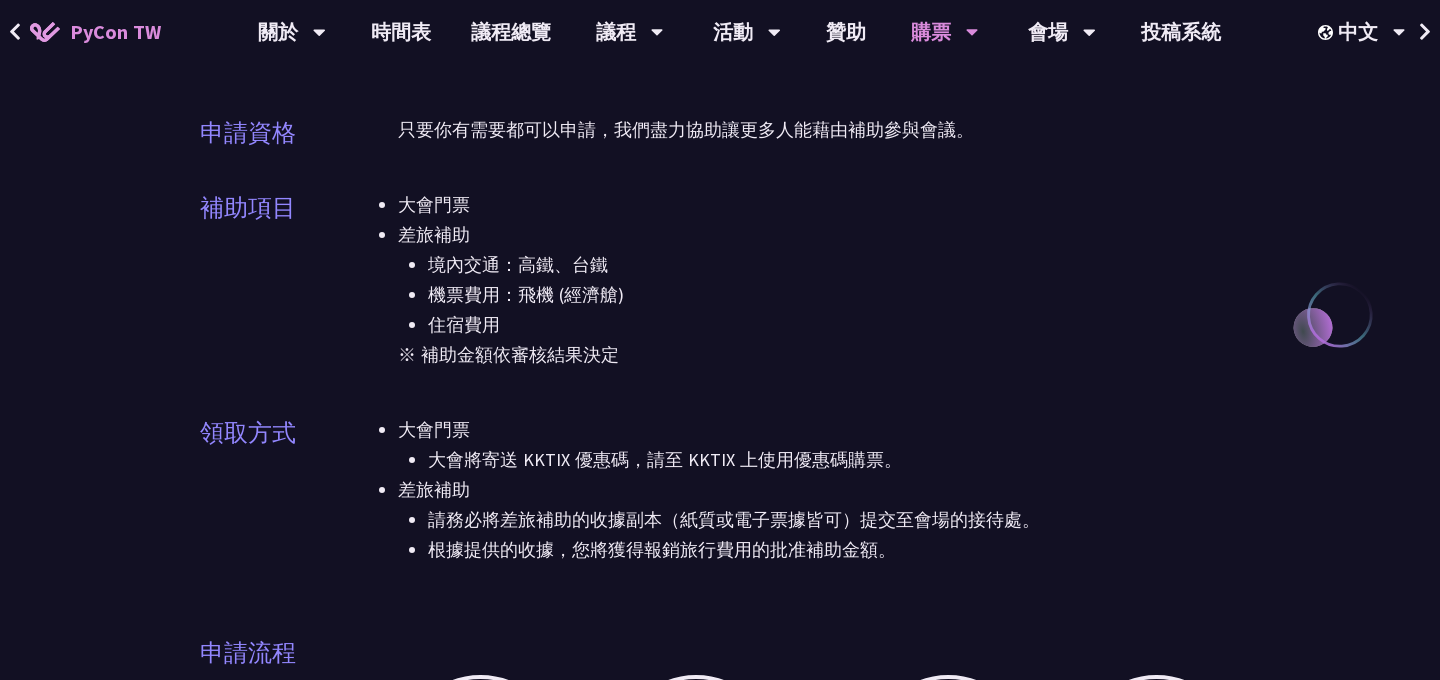 scroll, scrollTop: 0, scrollLeft: 0, axis: both 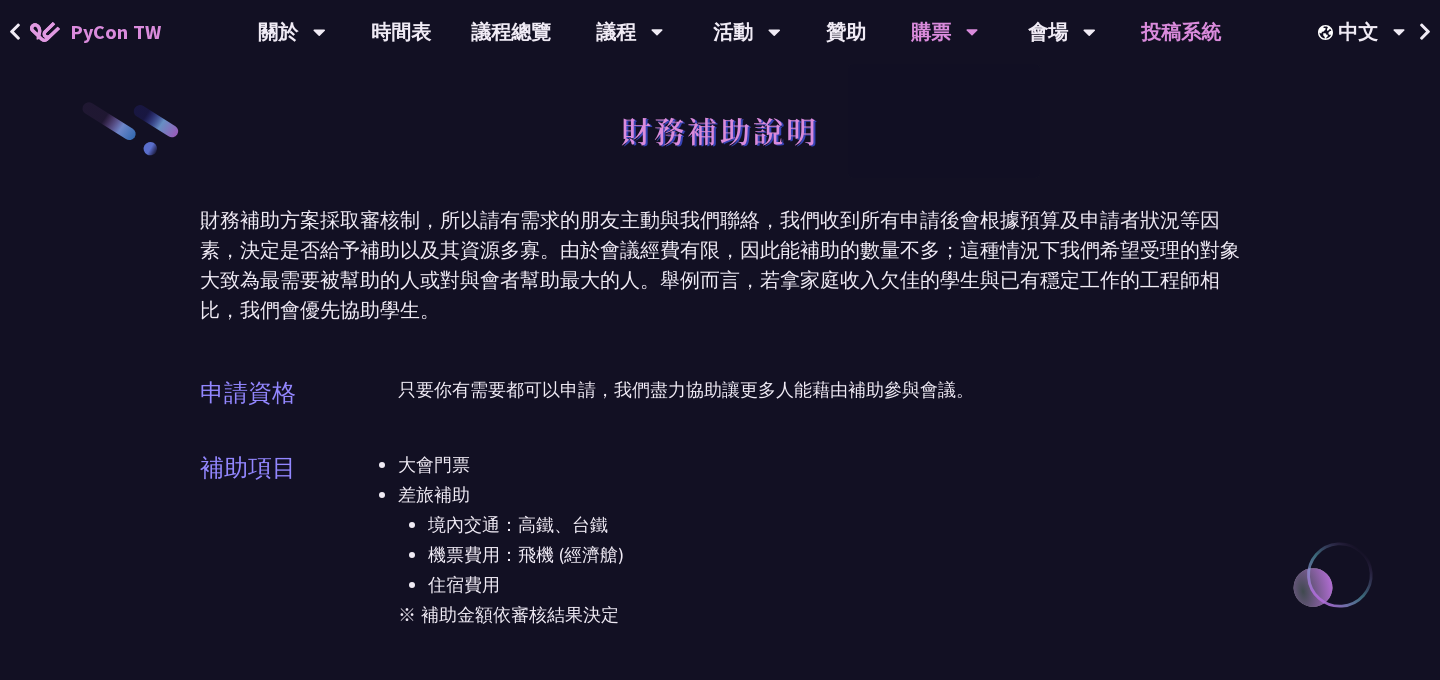click on "投稿系統" at bounding box center (1181, 32) 